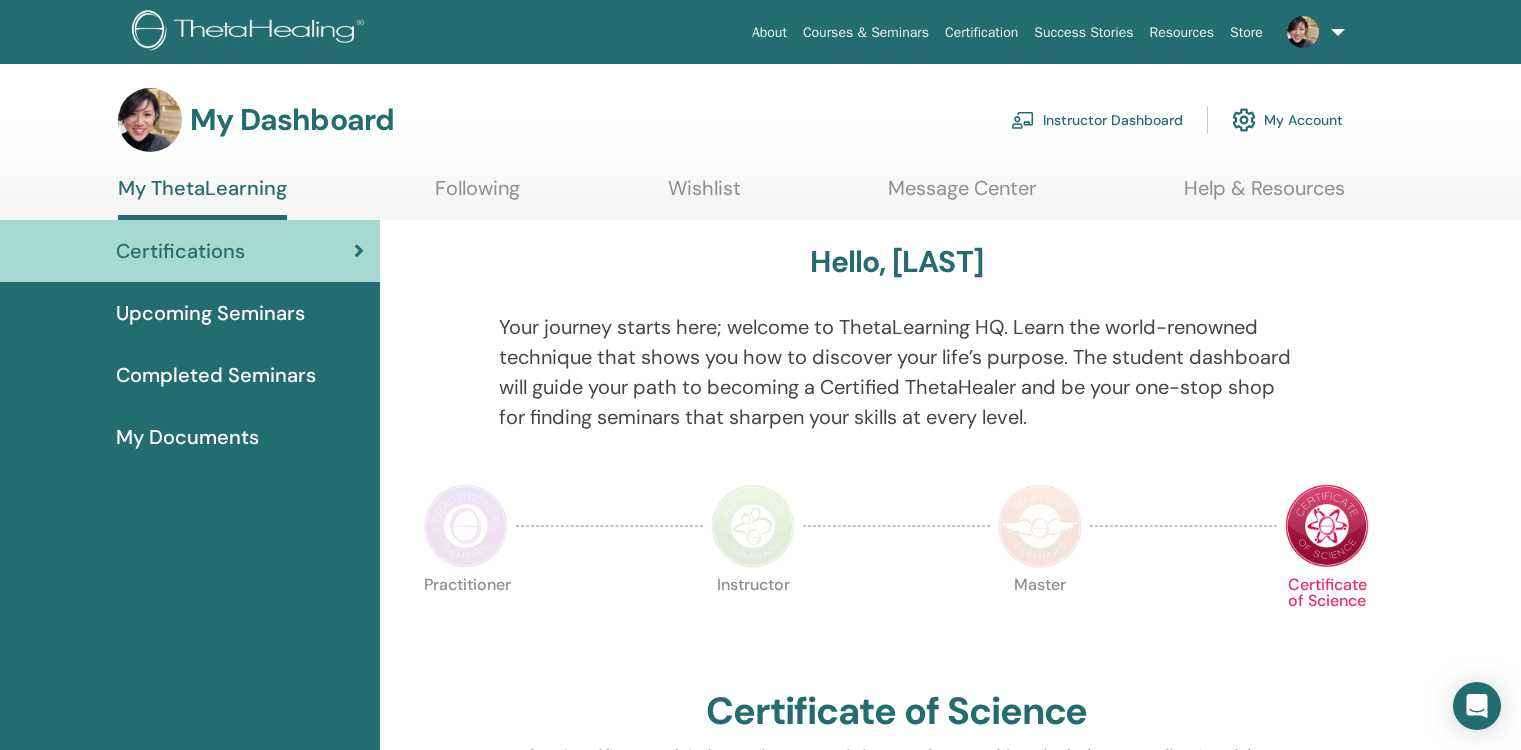 scroll, scrollTop: 0, scrollLeft: 0, axis: both 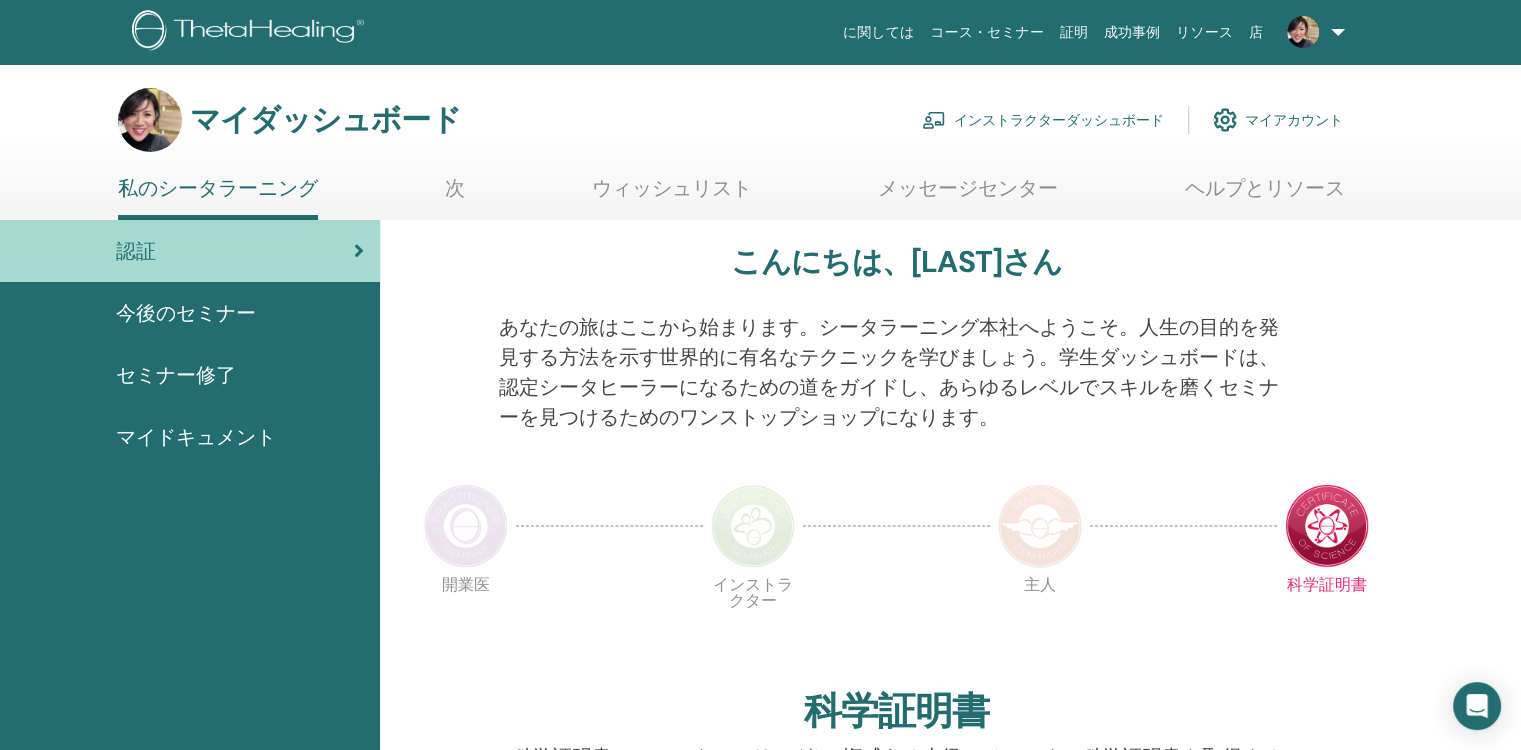 click on "マイダッシュボード
インストラクターダッシュボード
マイアカウント" at bounding box center [730, 120] 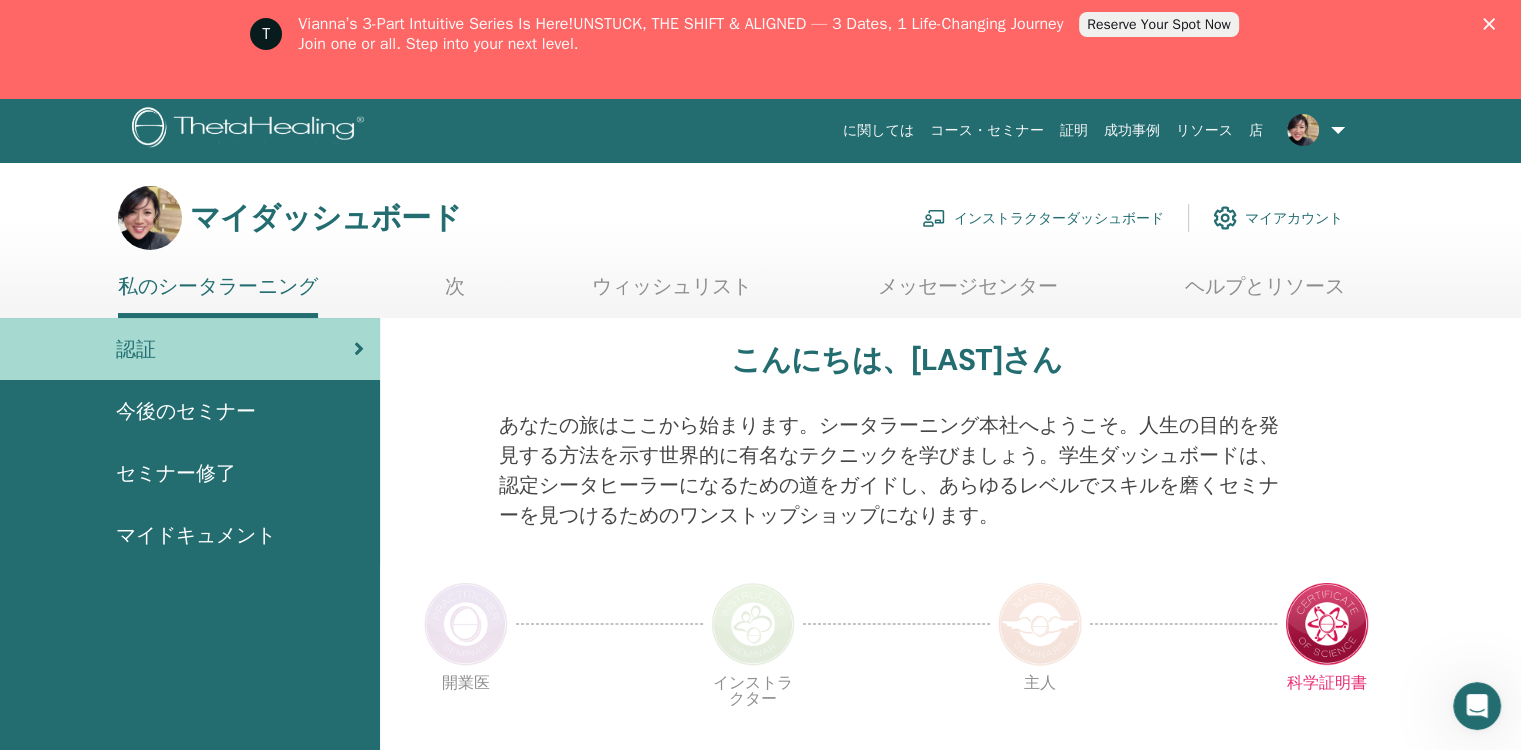 scroll, scrollTop: 0, scrollLeft: 0, axis: both 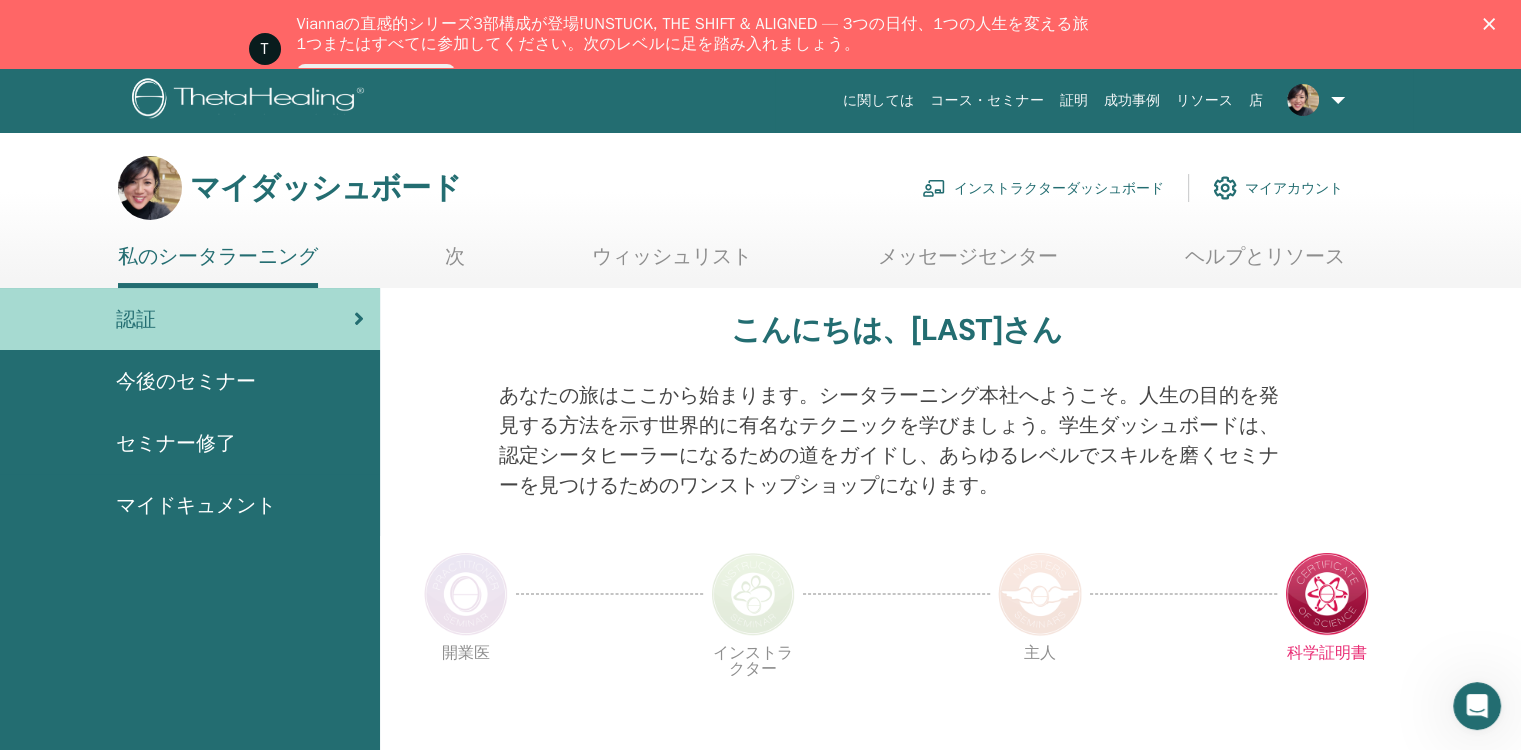 click 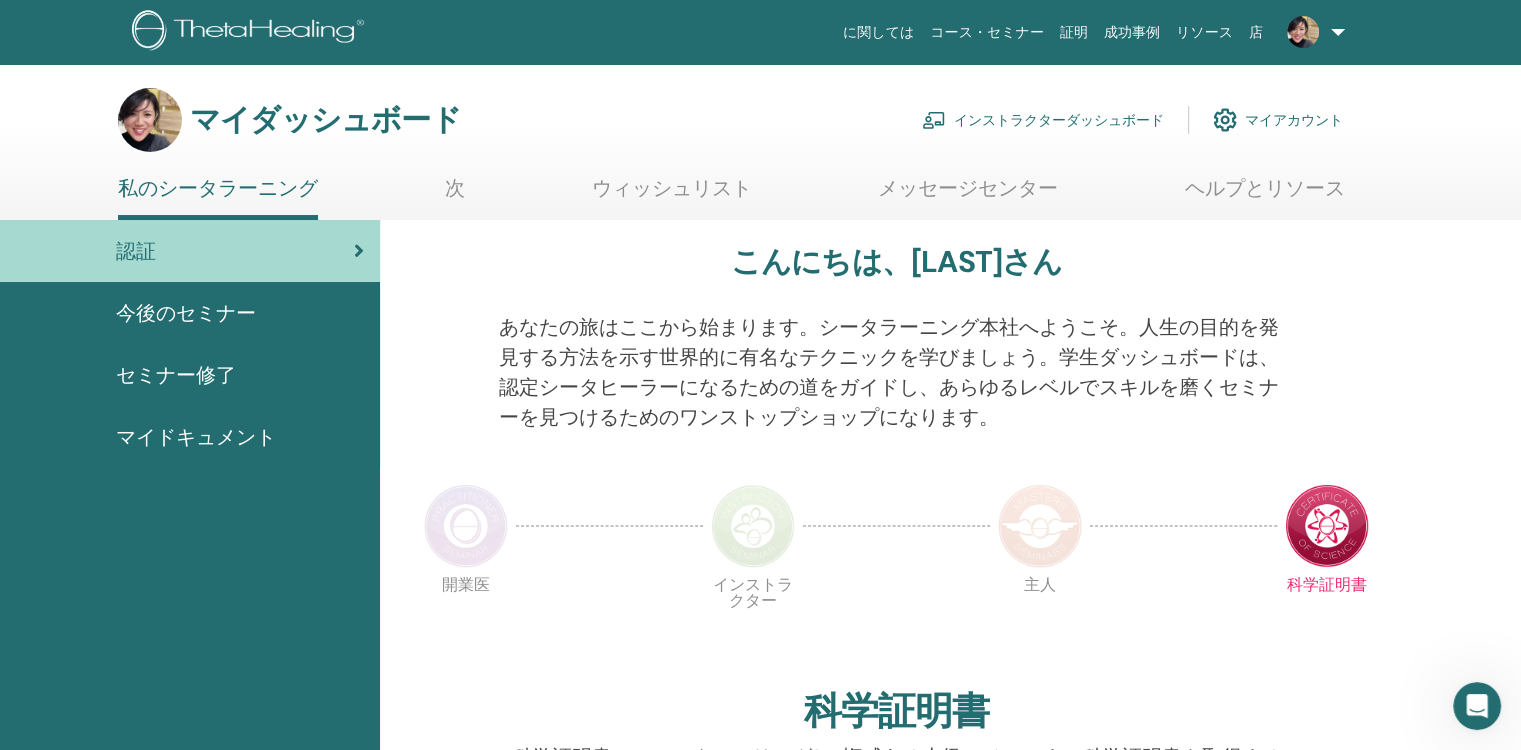 click on "インストラクターダッシュボード" at bounding box center (1059, 120) 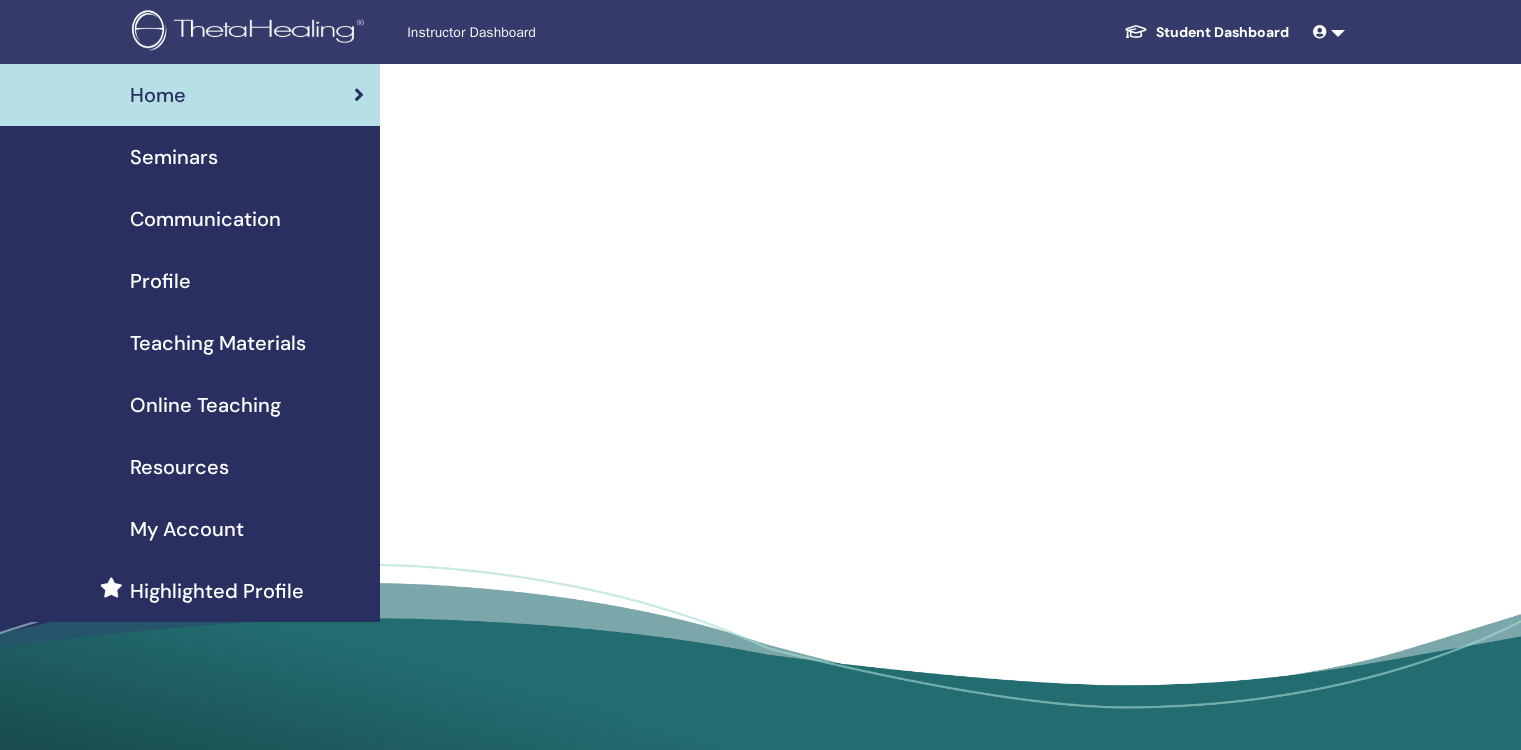 scroll, scrollTop: 0, scrollLeft: 0, axis: both 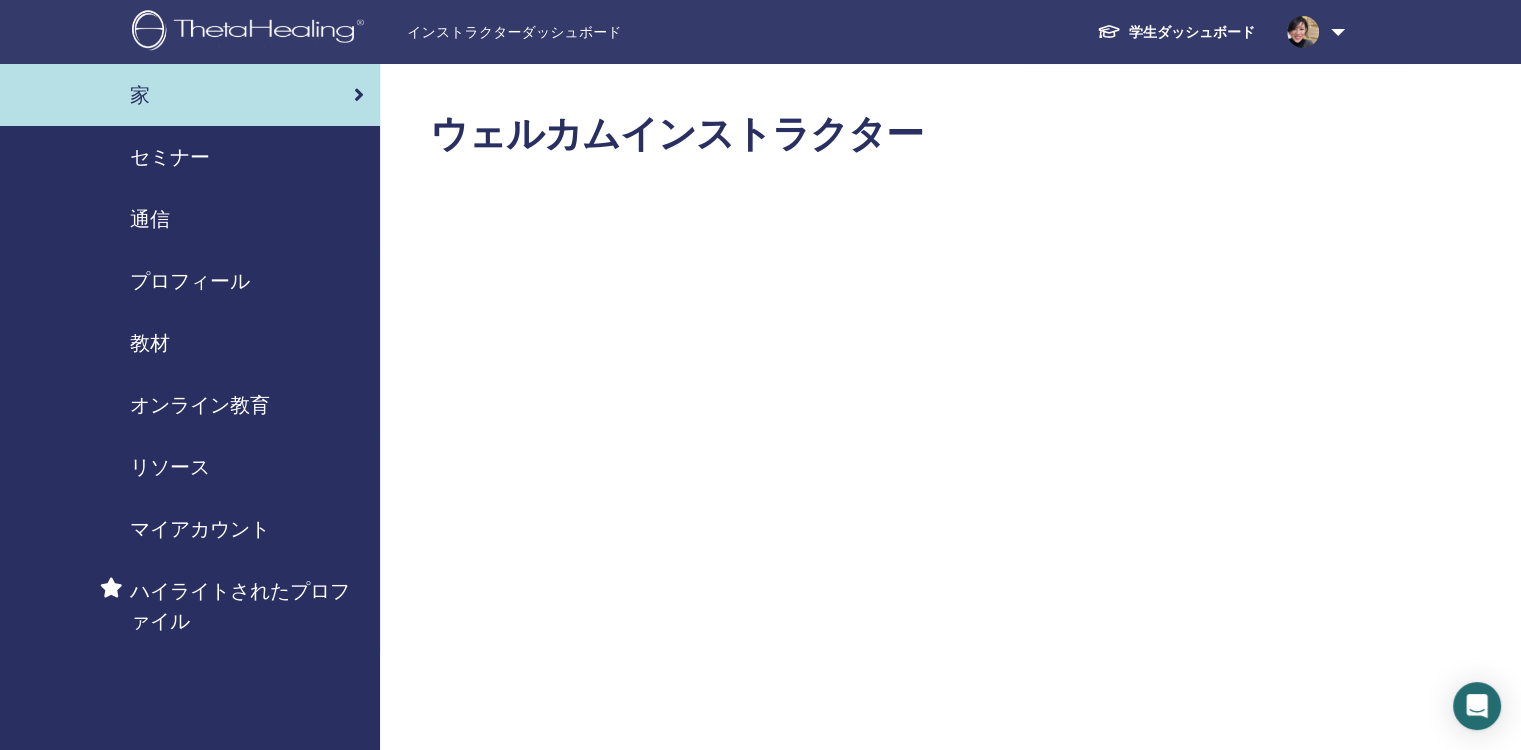 click on "セミナー" at bounding box center (170, 157) 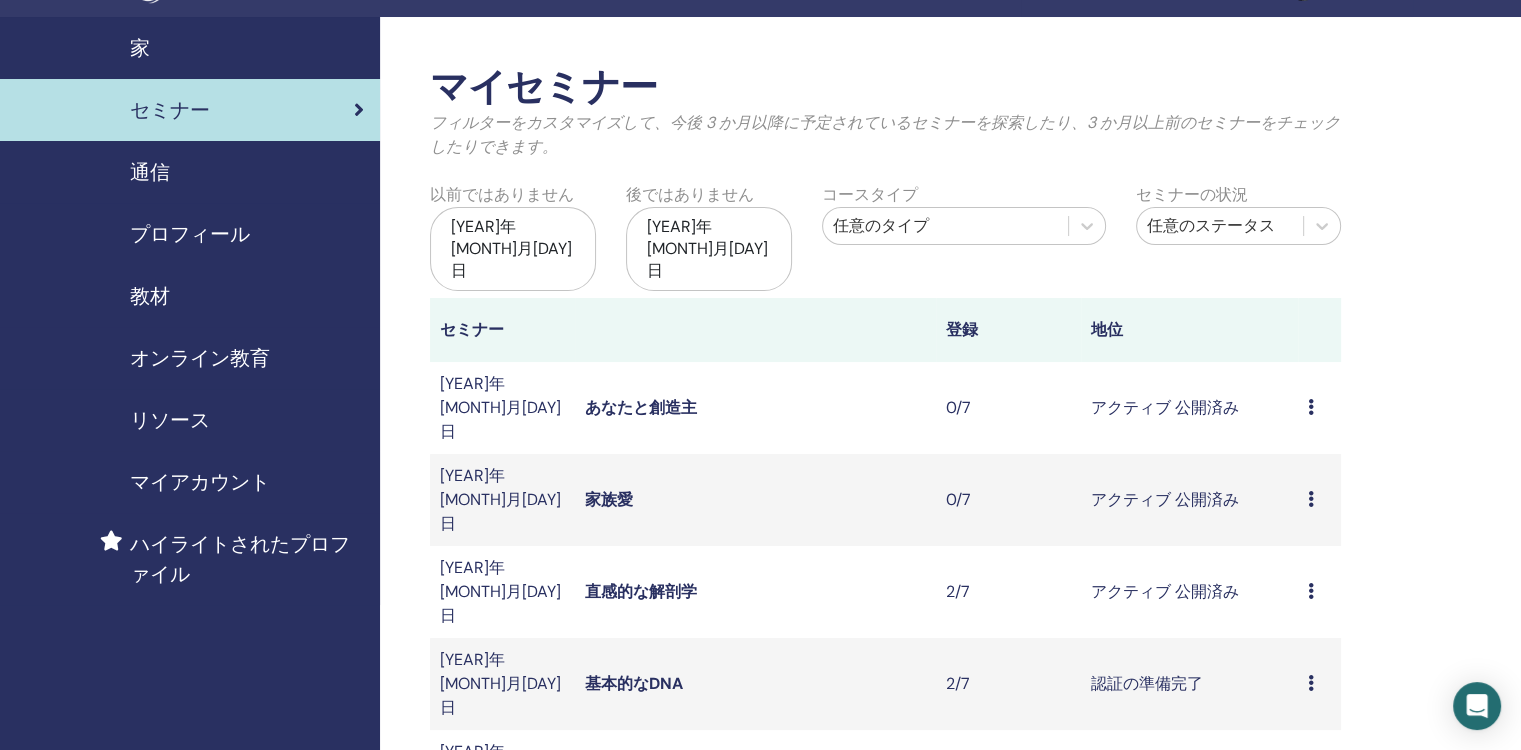 scroll, scrollTop: 0, scrollLeft: 0, axis: both 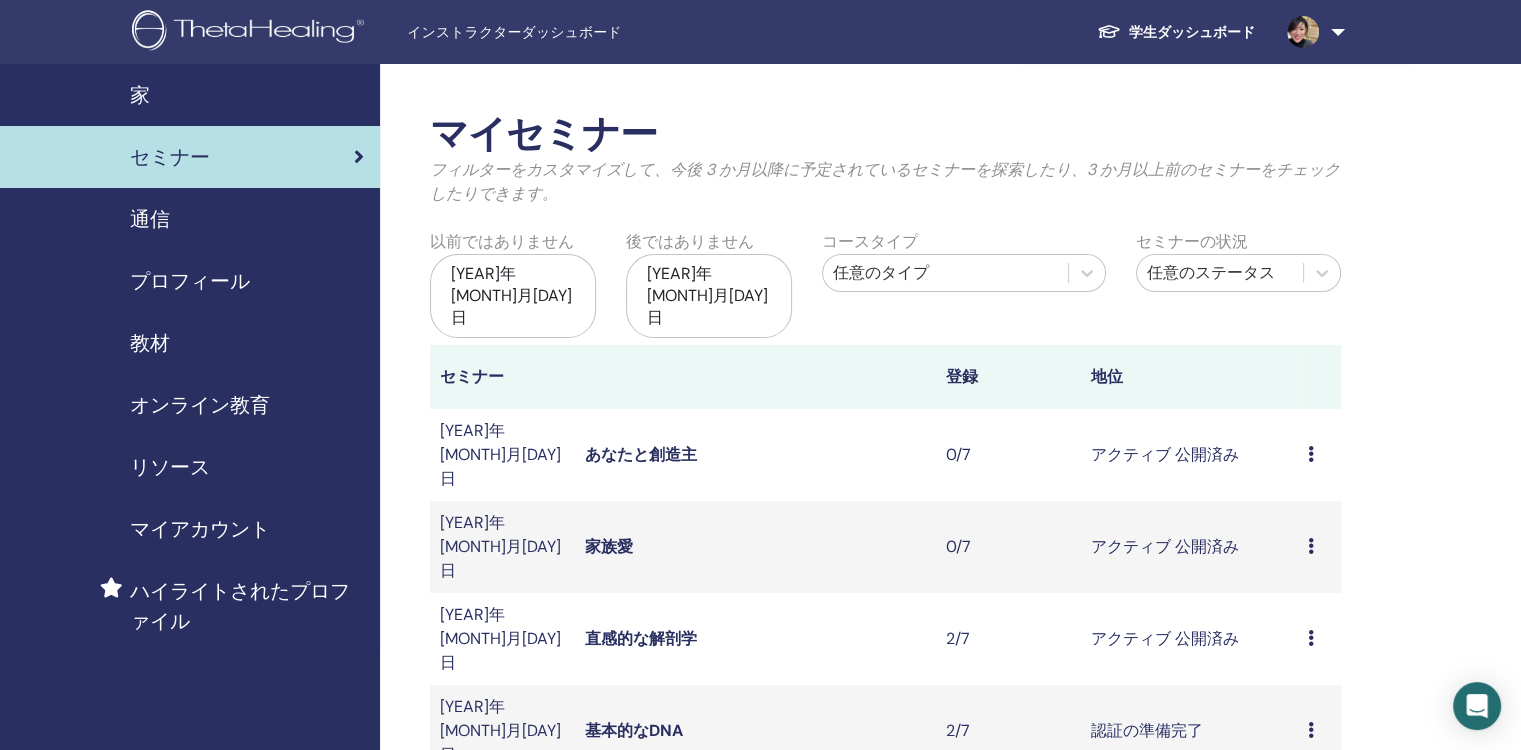 click at bounding box center [1311, 546] 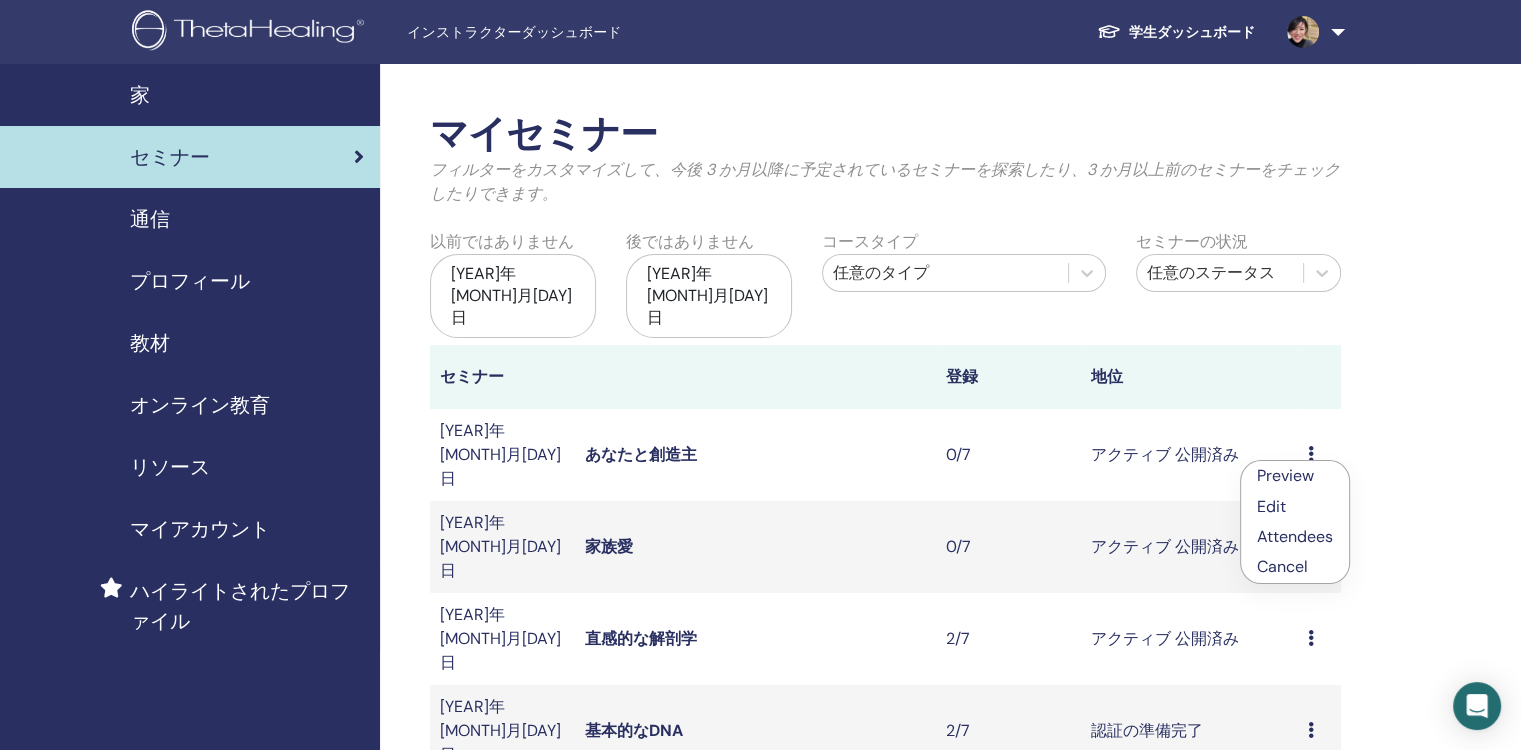 click on "Edit" at bounding box center [1271, 506] 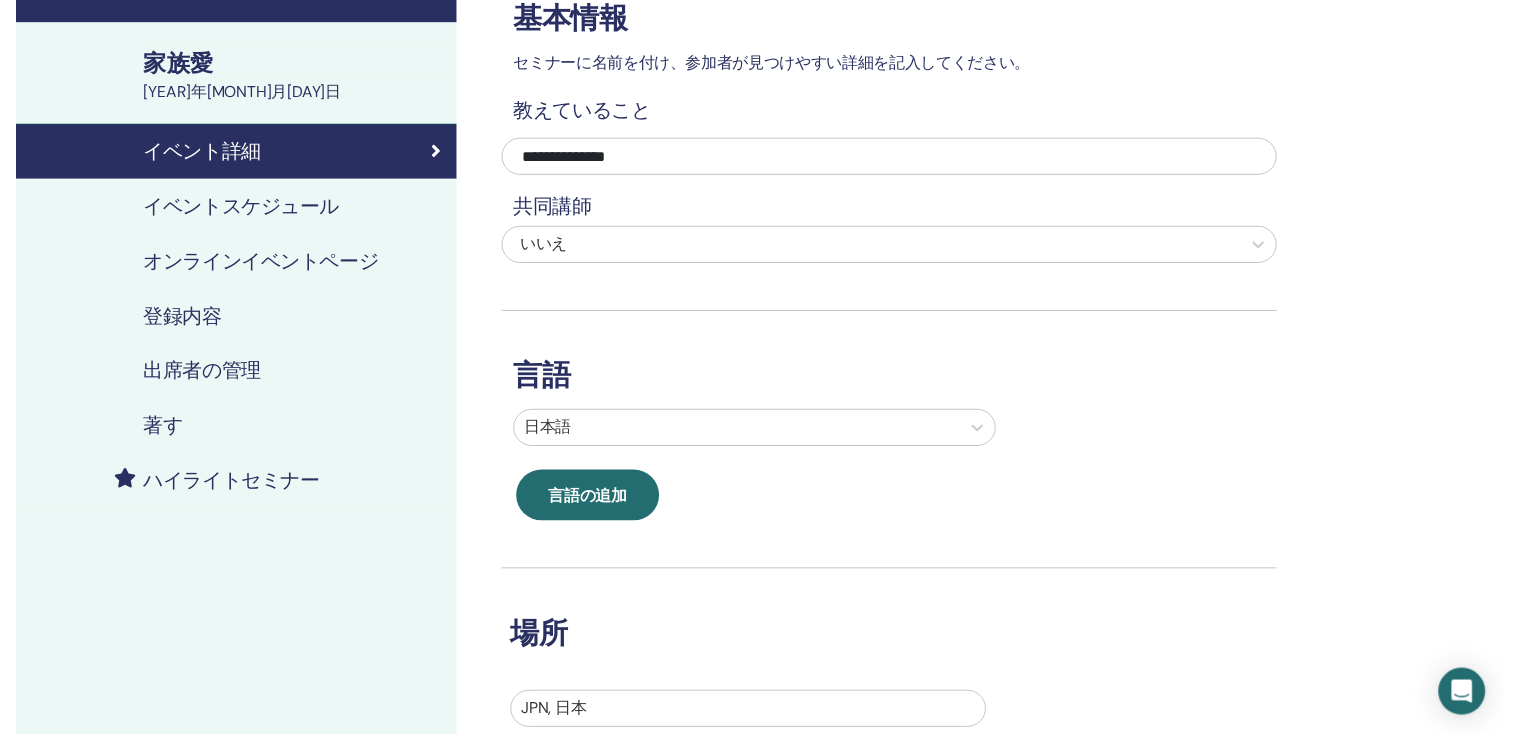 scroll, scrollTop: 100, scrollLeft: 0, axis: vertical 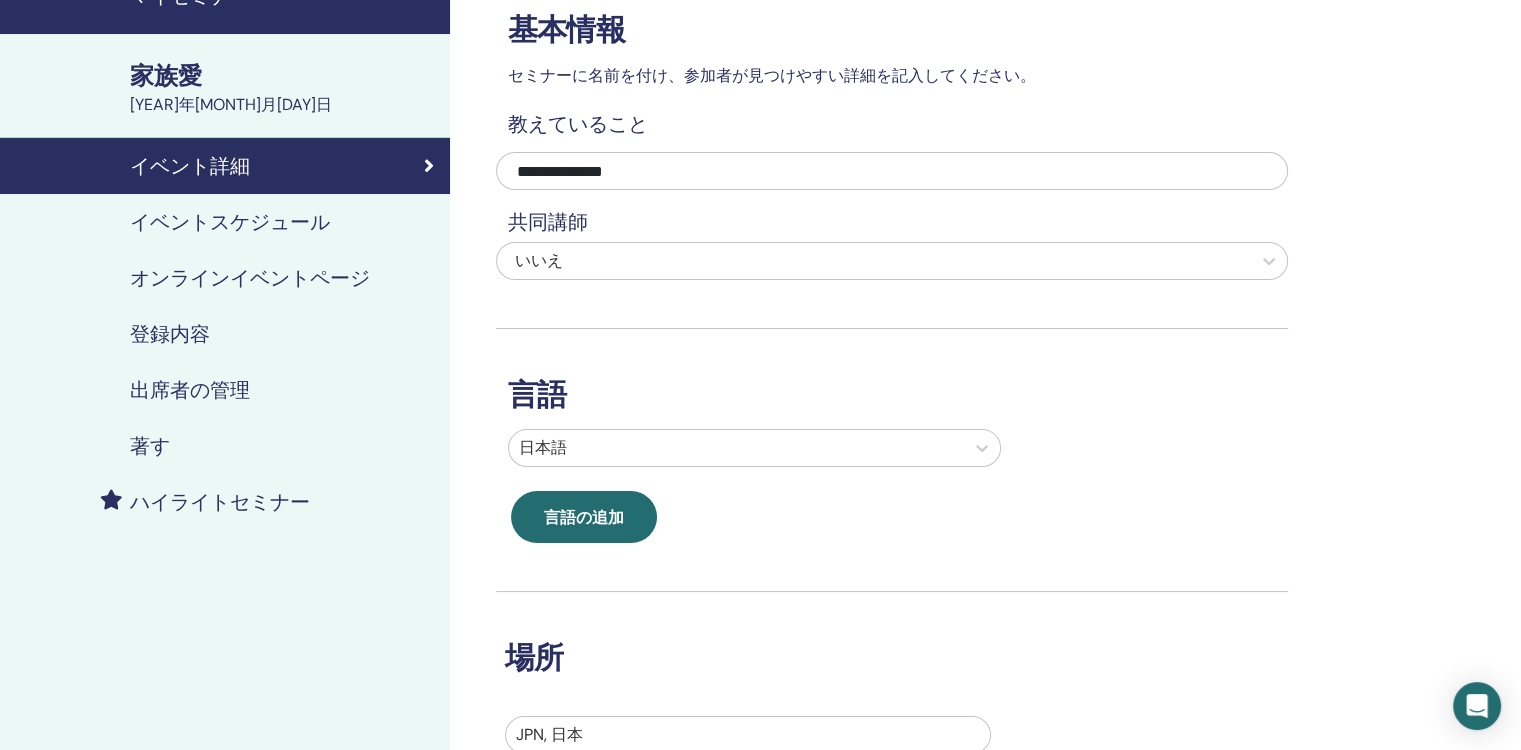 click on "ハイライトセミナー" at bounding box center (220, 502) 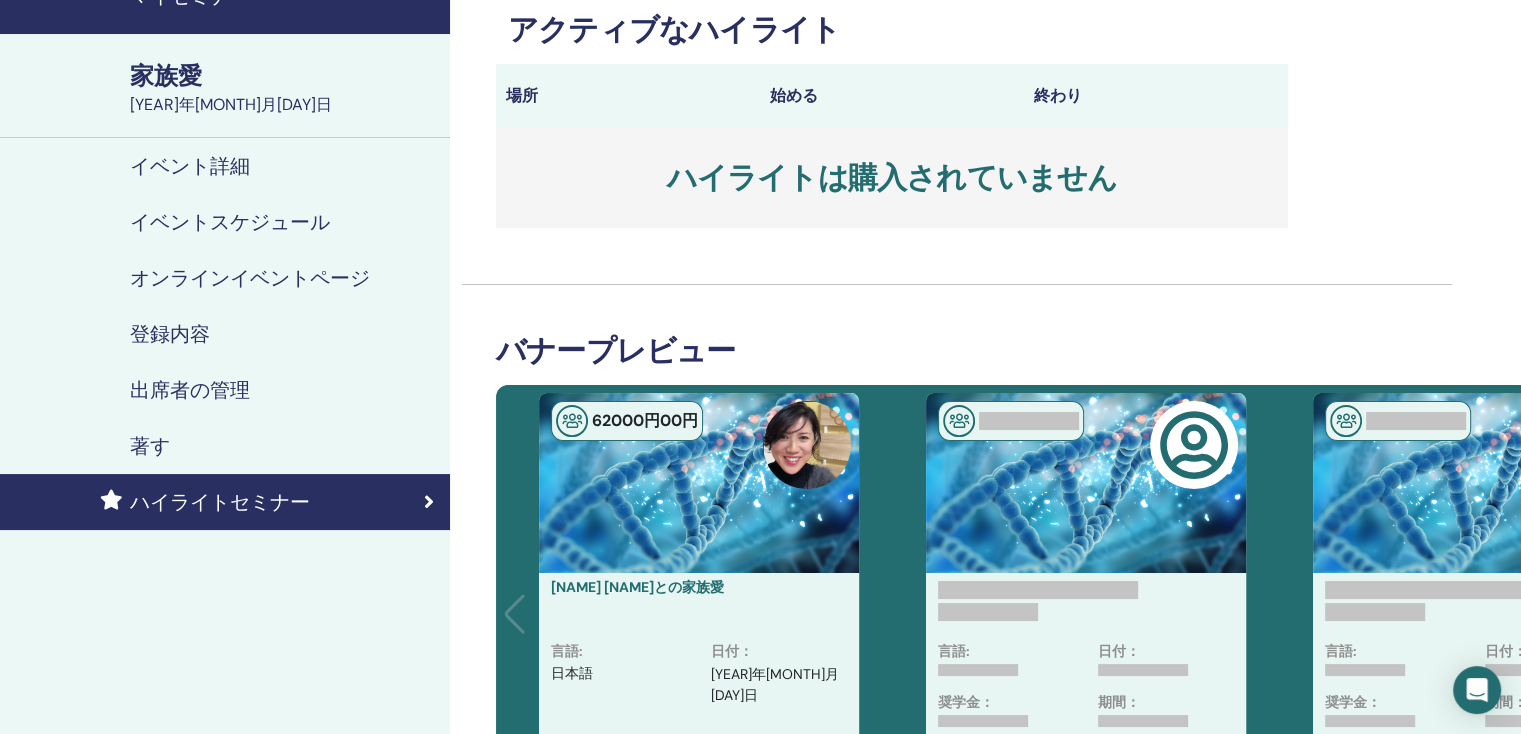 scroll, scrollTop: 300, scrollLeft: 0, axis: vertical 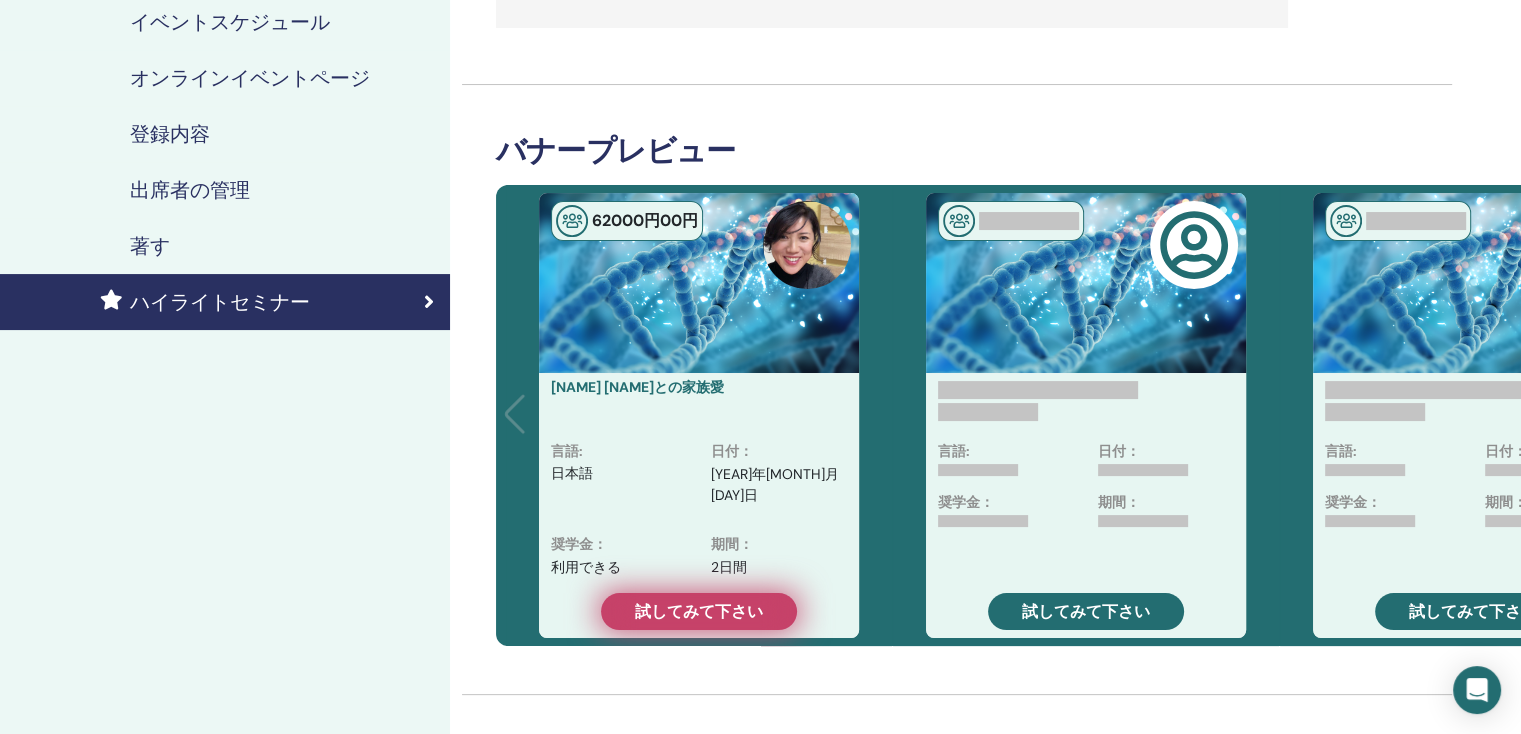 click on "試してみて下さい" at bounding box center [699, 611] 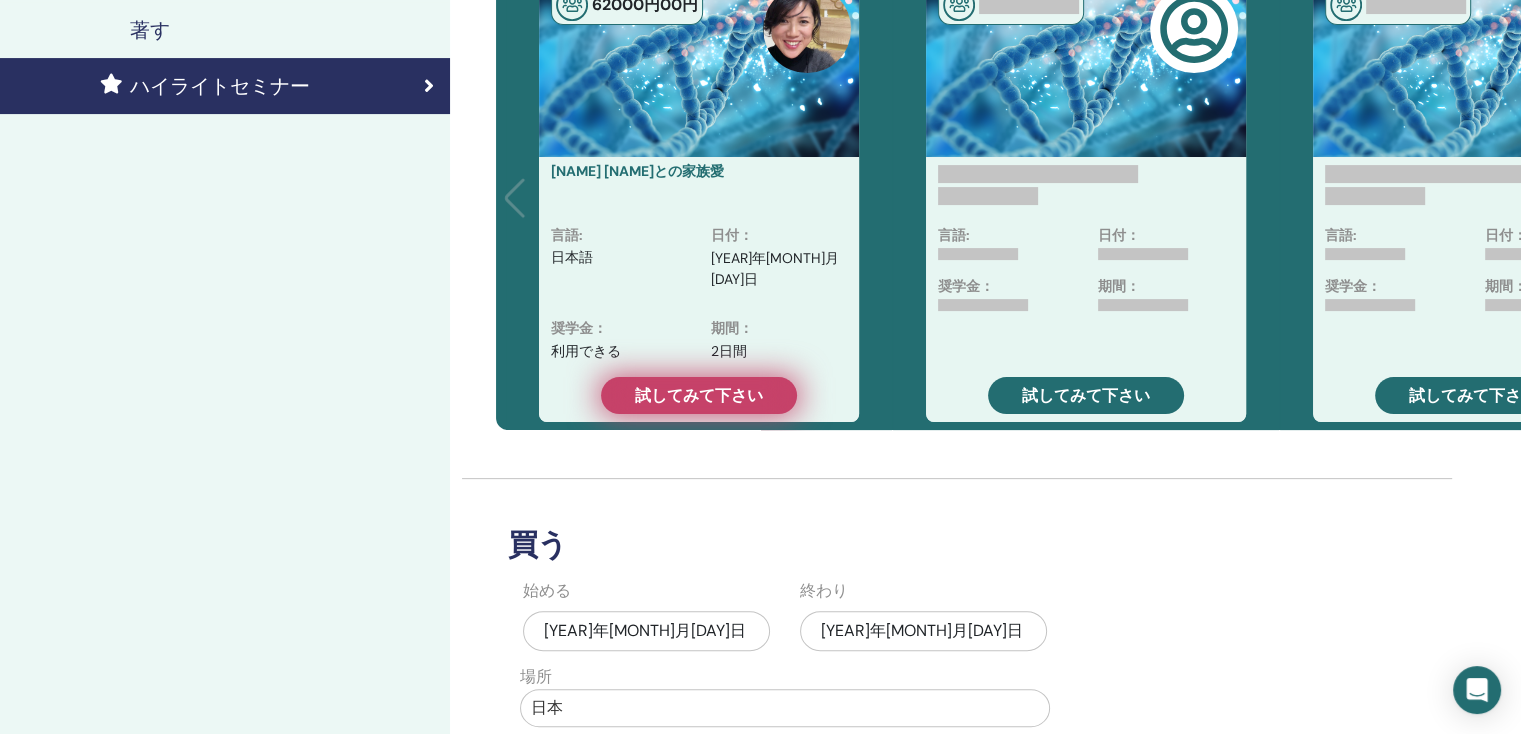 scroll, scrollTop: 600, scrollLeft: 0, axis: vertical 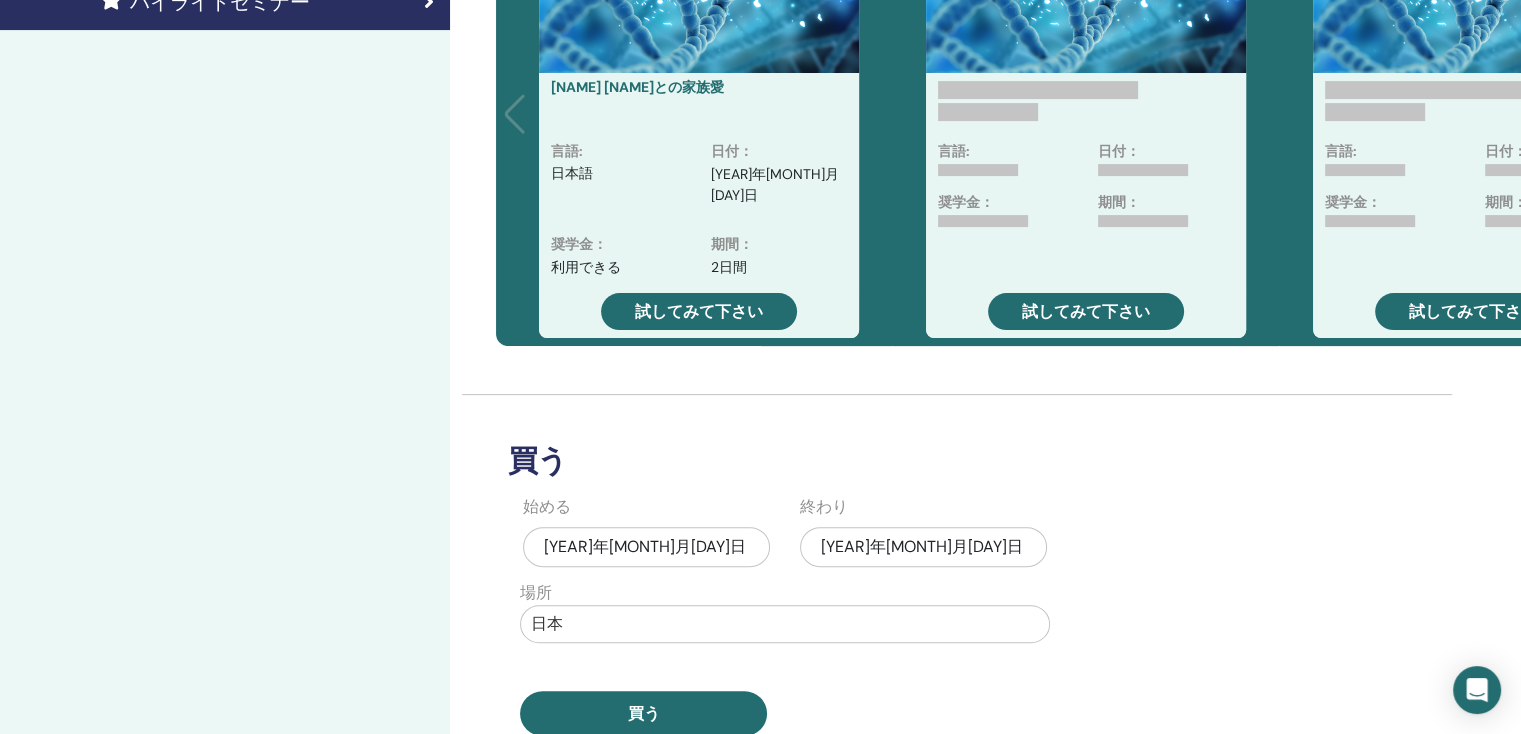 click on "2025年7月18日" at bounding box center [646, 547] 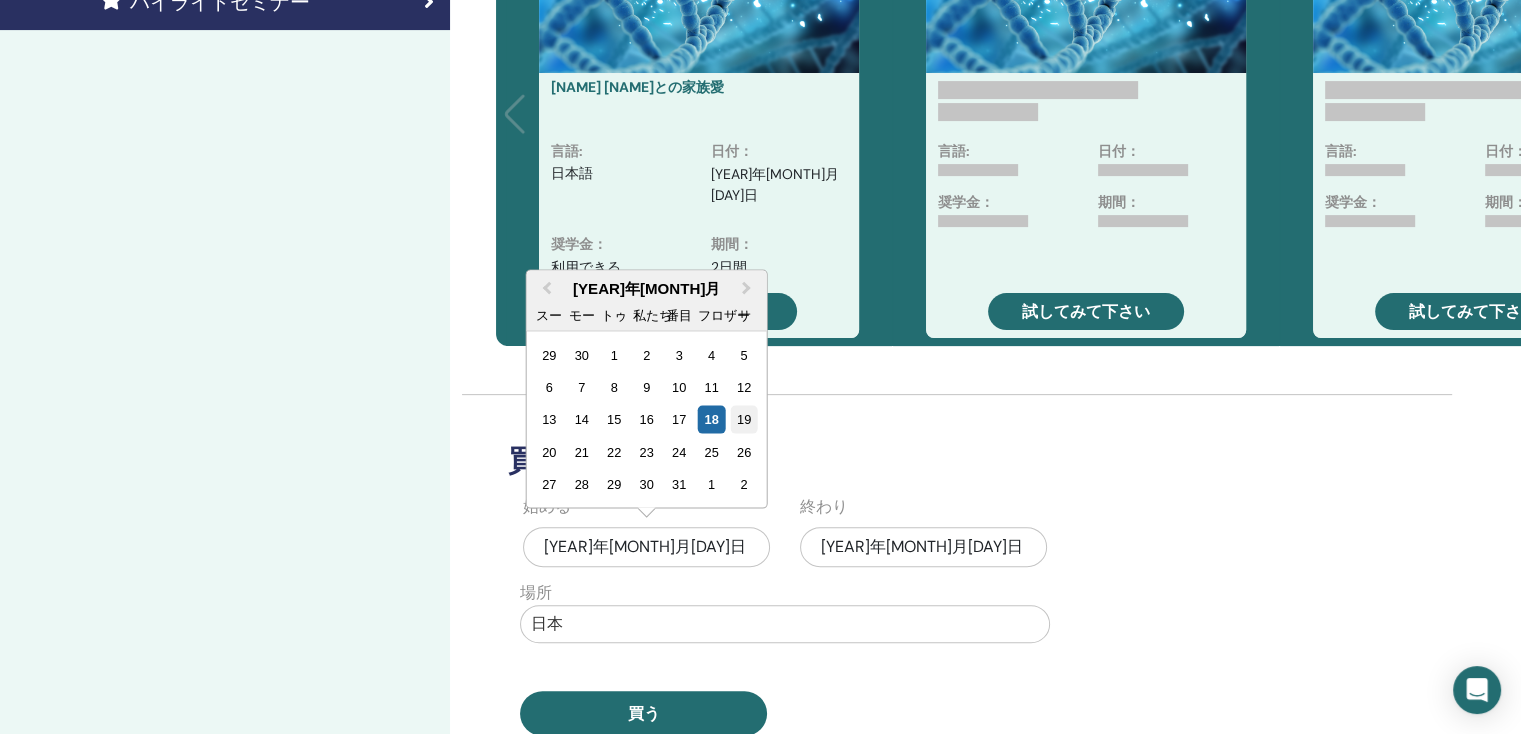 click on "19" at bounding box center (743, 419) 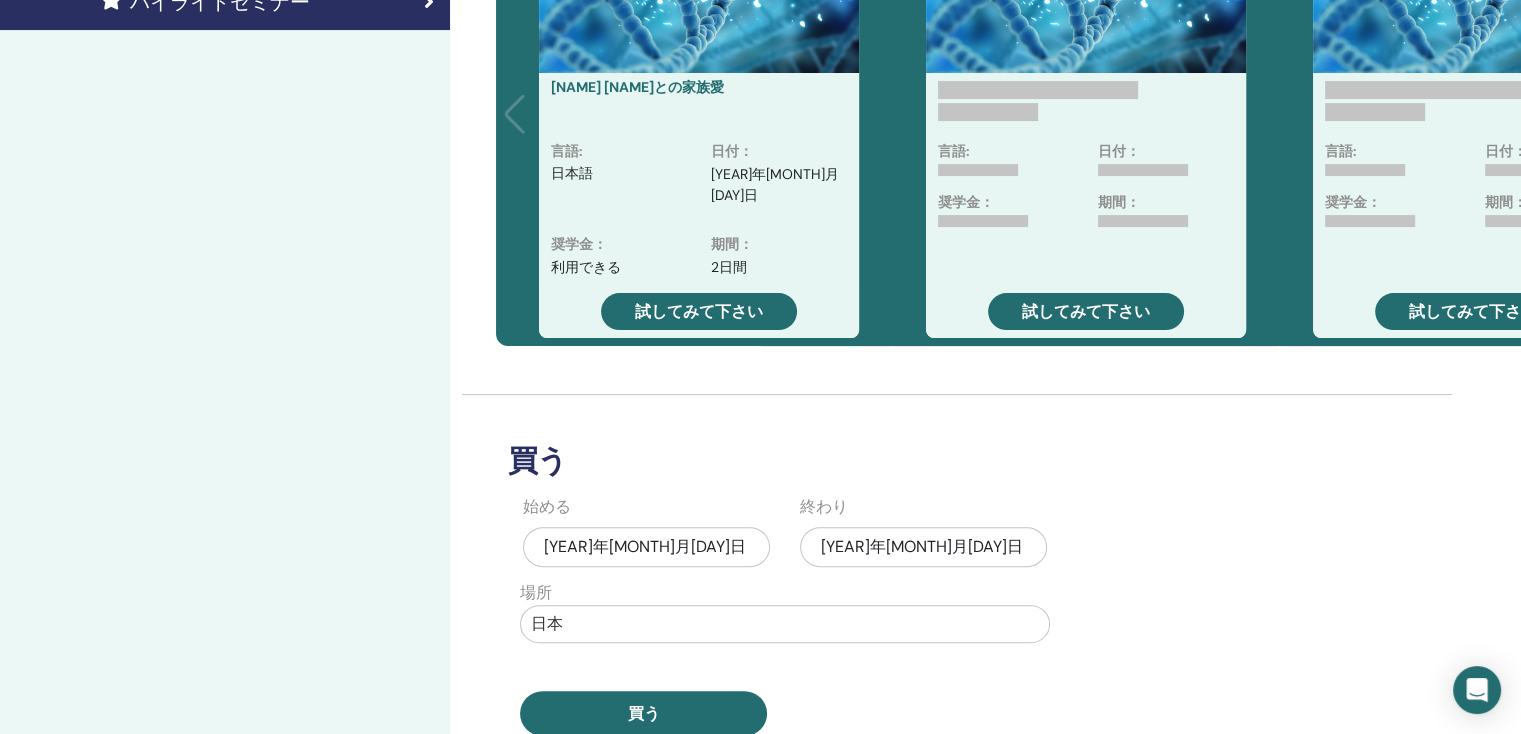 click on "2025年7月18日" at bounding box center (923, 547) 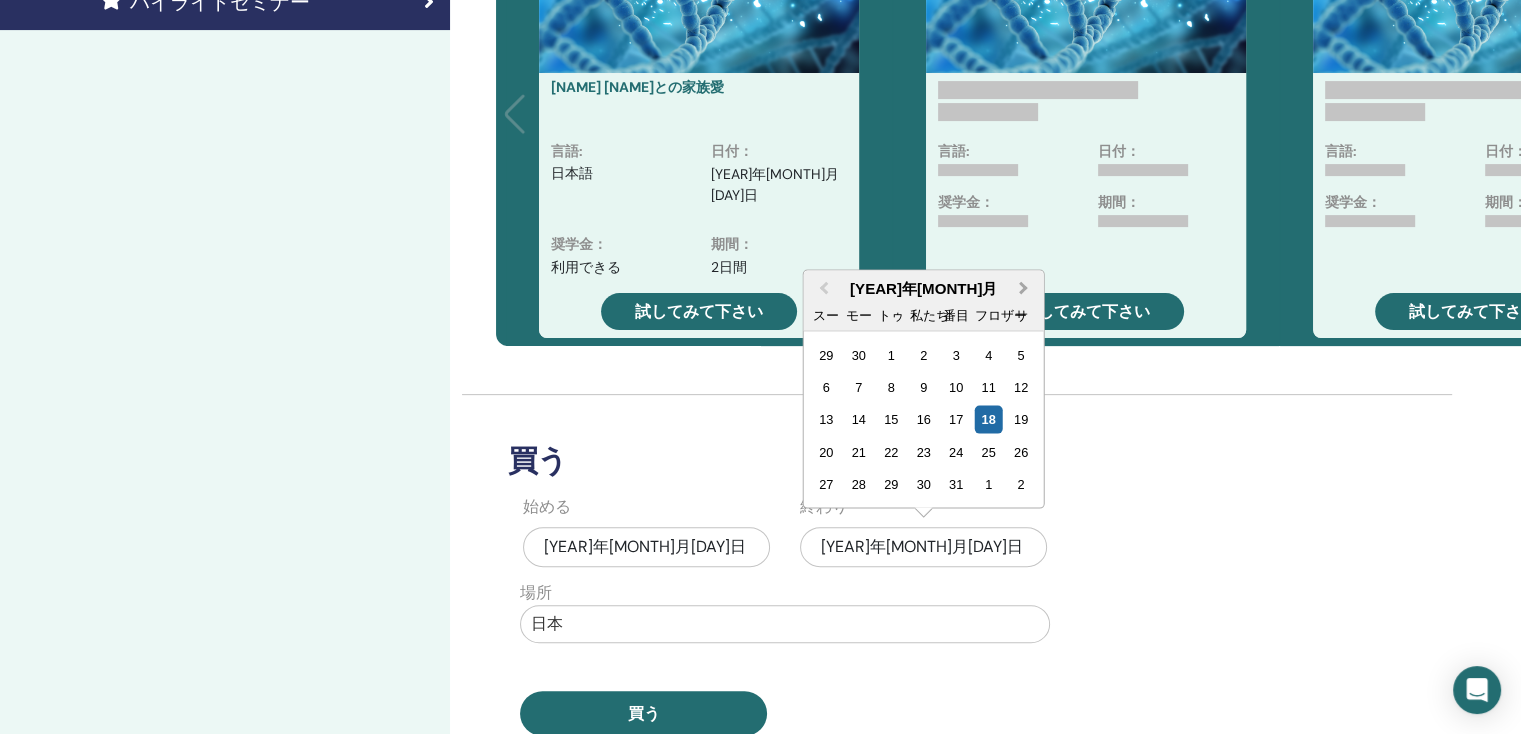 click on "Next Month" at bounding box center [1026, 288] 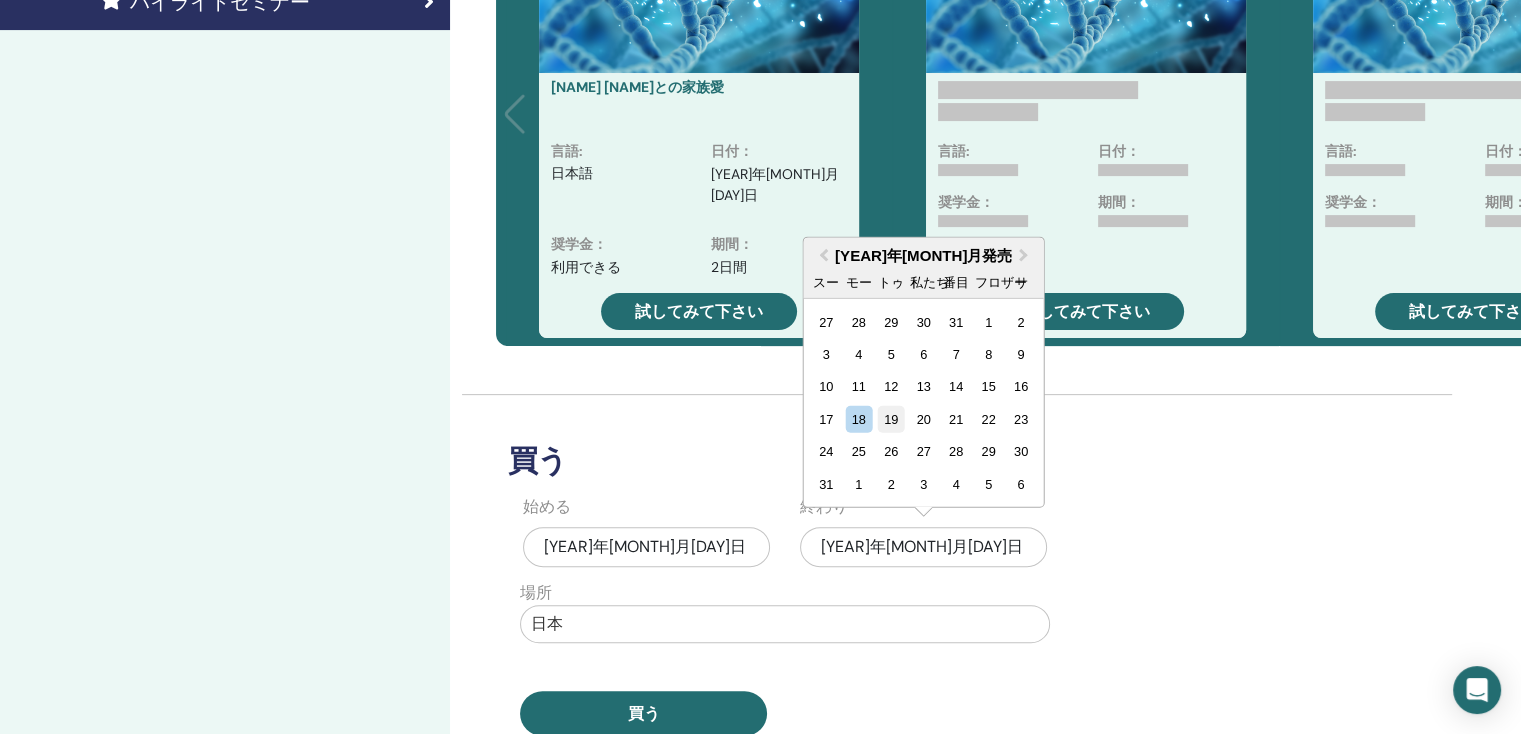 click on "19" at bounding box center [891, 419] 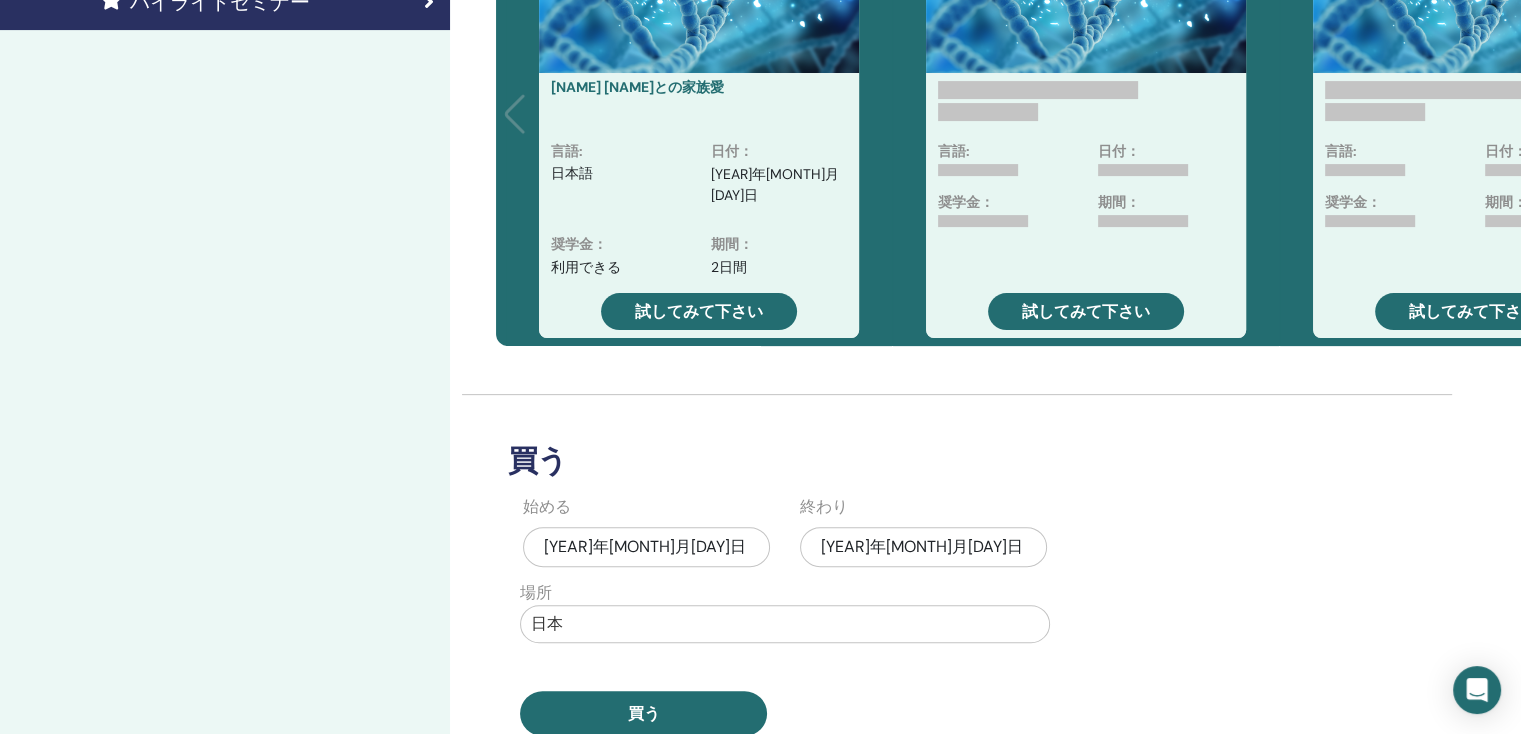 scroll, scrollTop: 800, scrollLeft: 0, axis: vertical 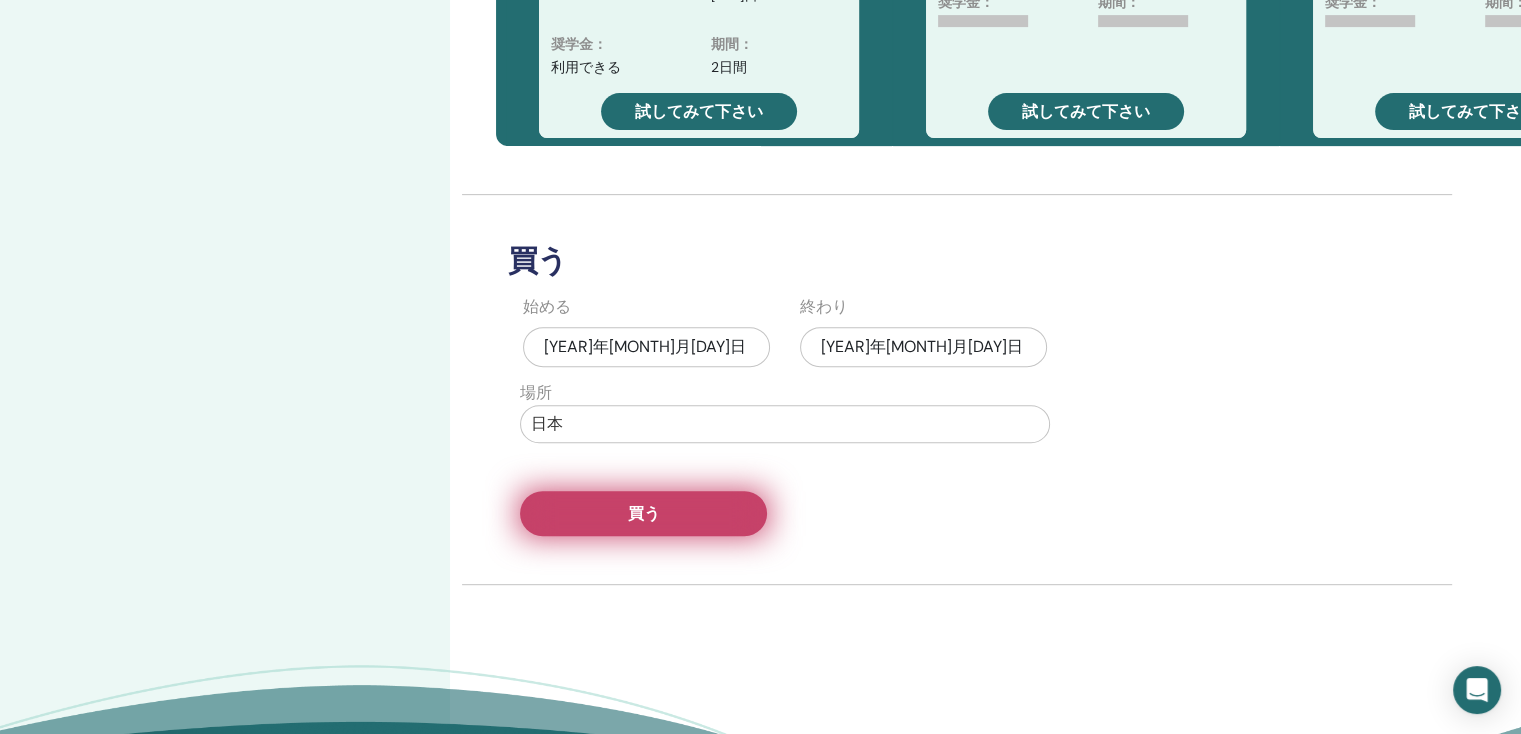 click on "買う" at bounding box center [643, 513] 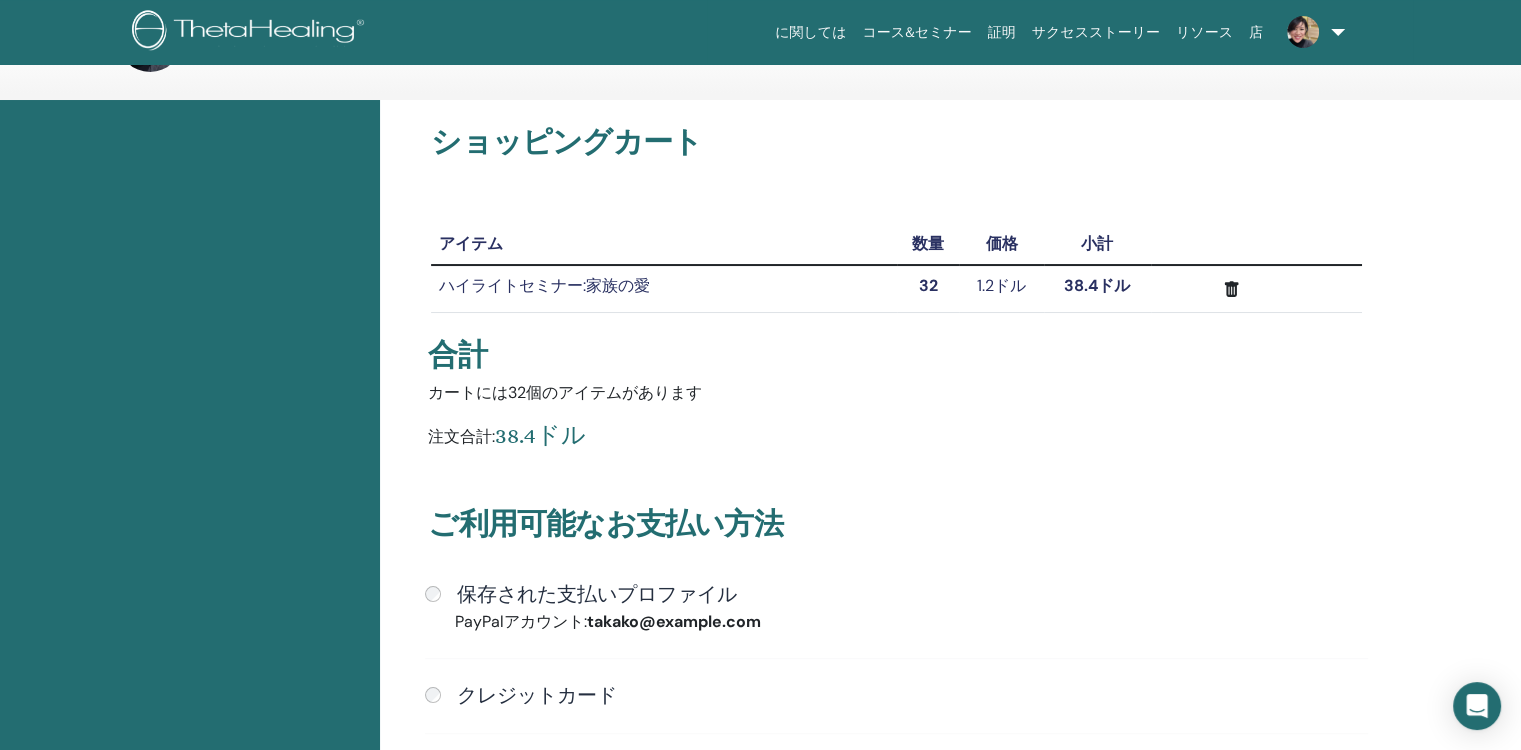 scroll, scrollTop: 0, scrollLeft: 0, axis: both 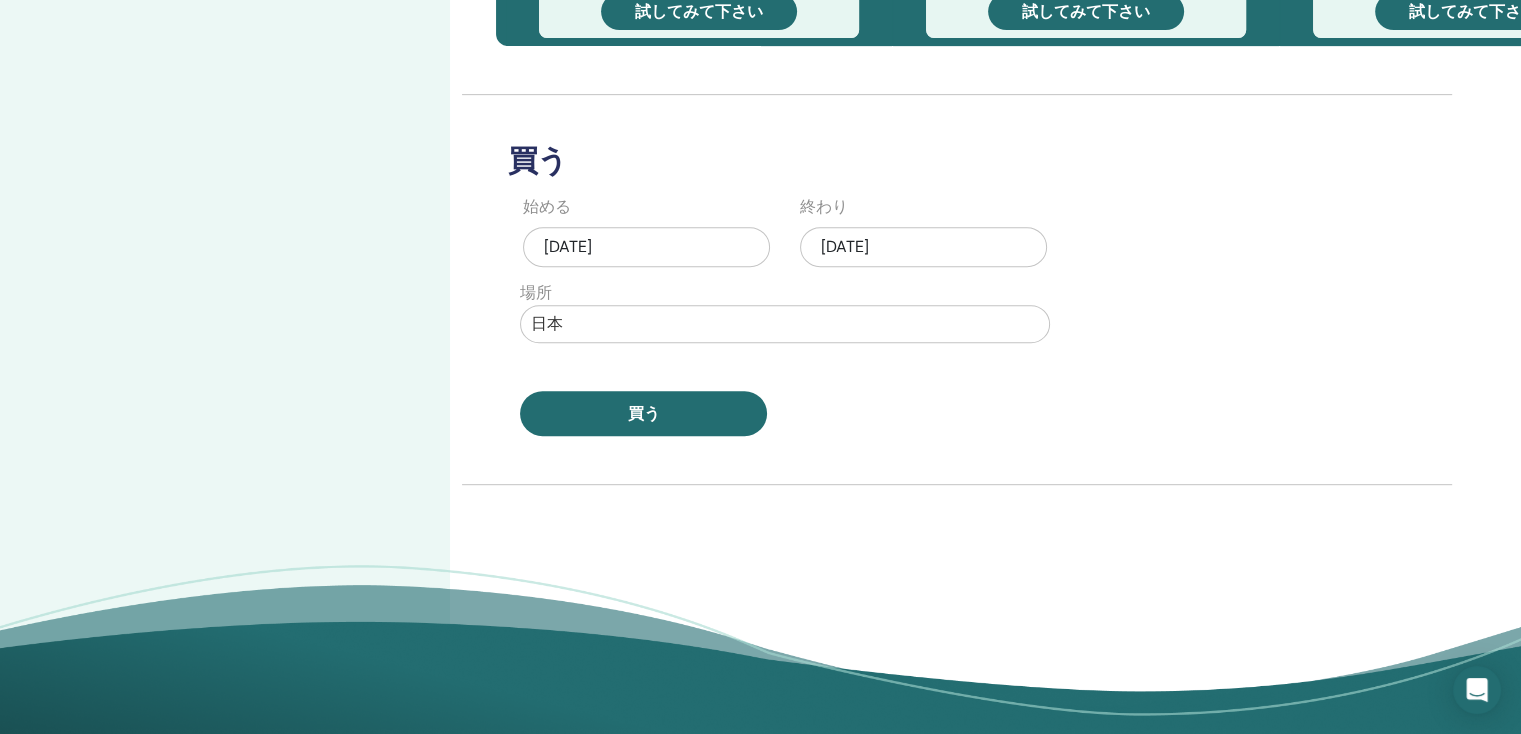 click on "2025年7月18日" at bounding box center [646, 247] 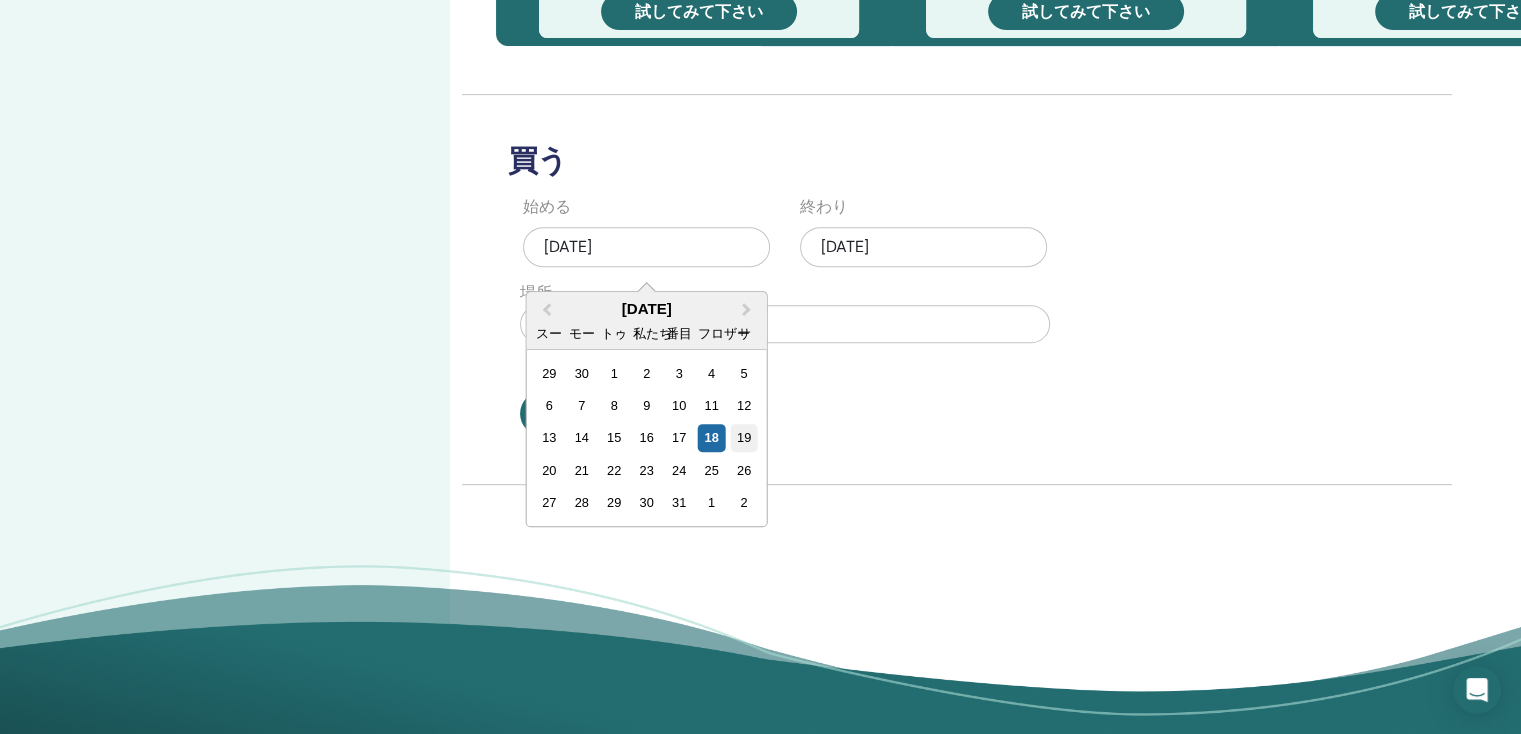 click on "19" at bounding box center [743, 437] 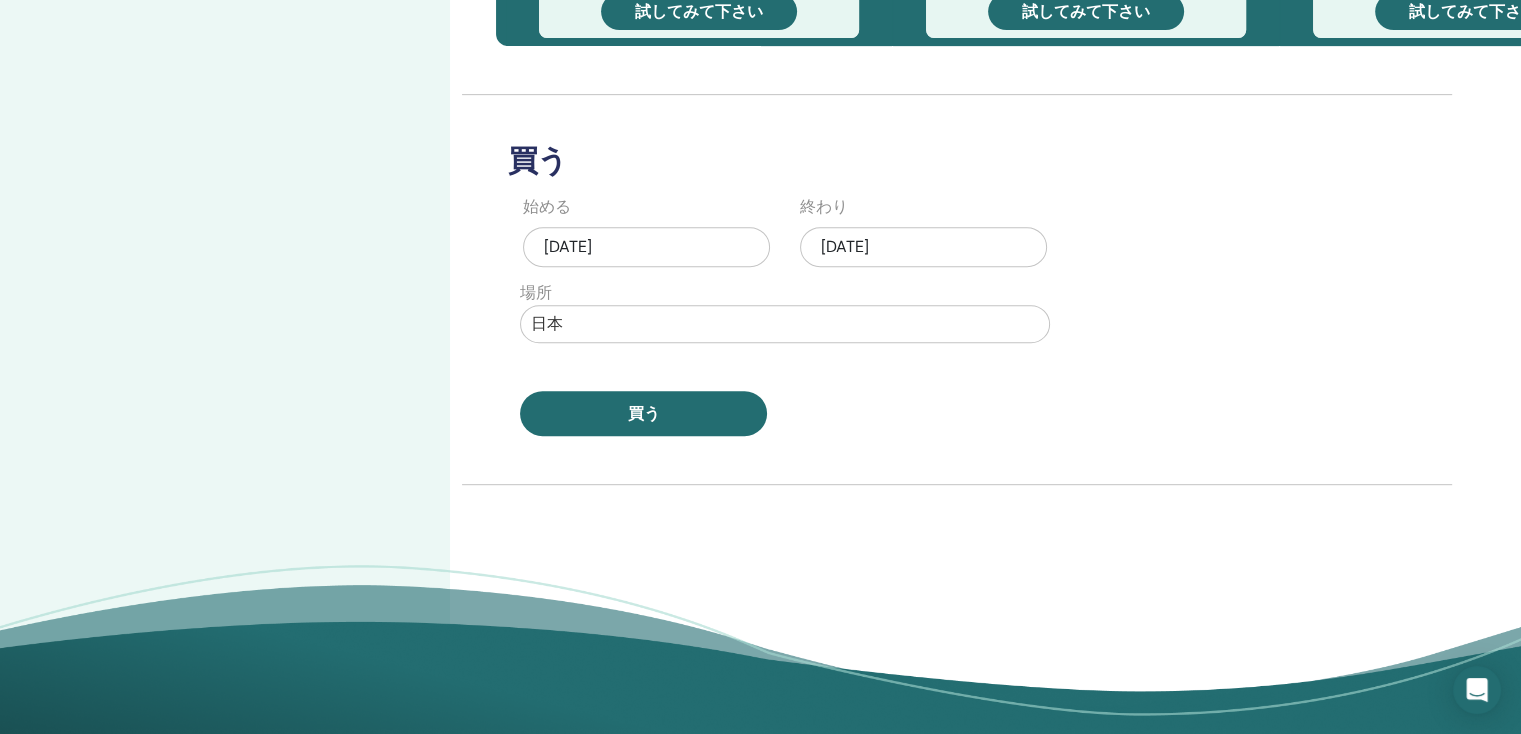 click on "2025年7月18日" at bounding box center (923, 247) 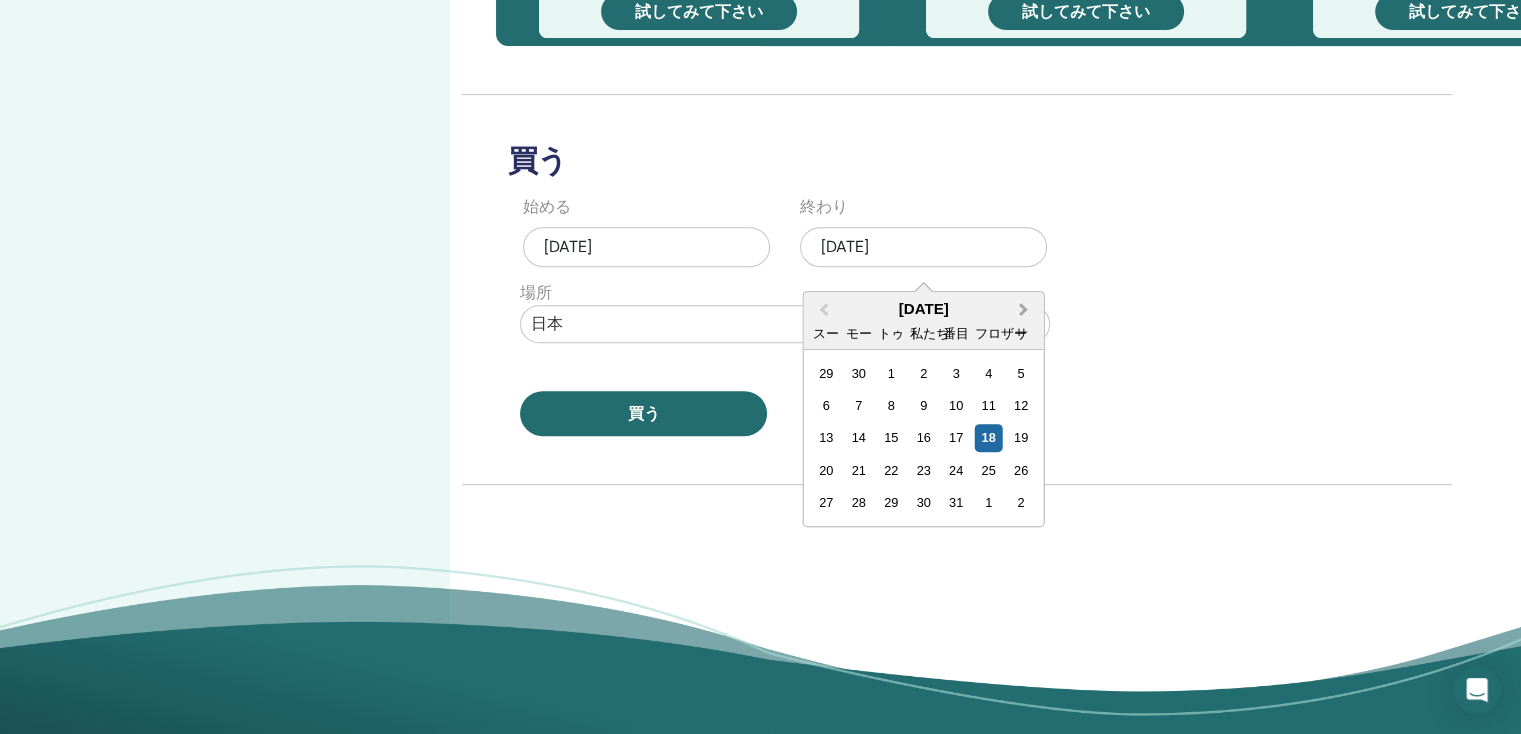 click on "Next Month" at bounding box center [1024, 309] 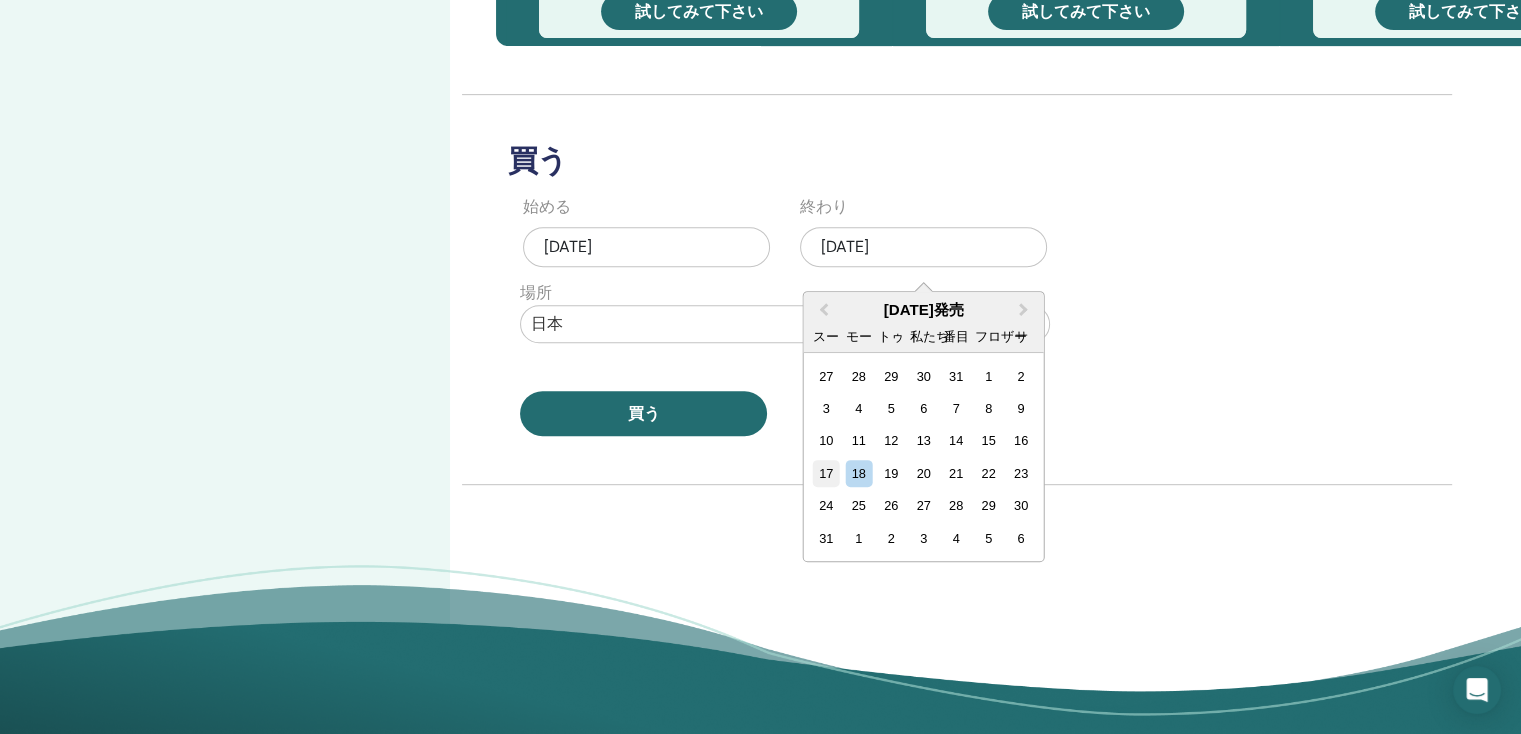 click on "17" at bounding box center (826, 473) 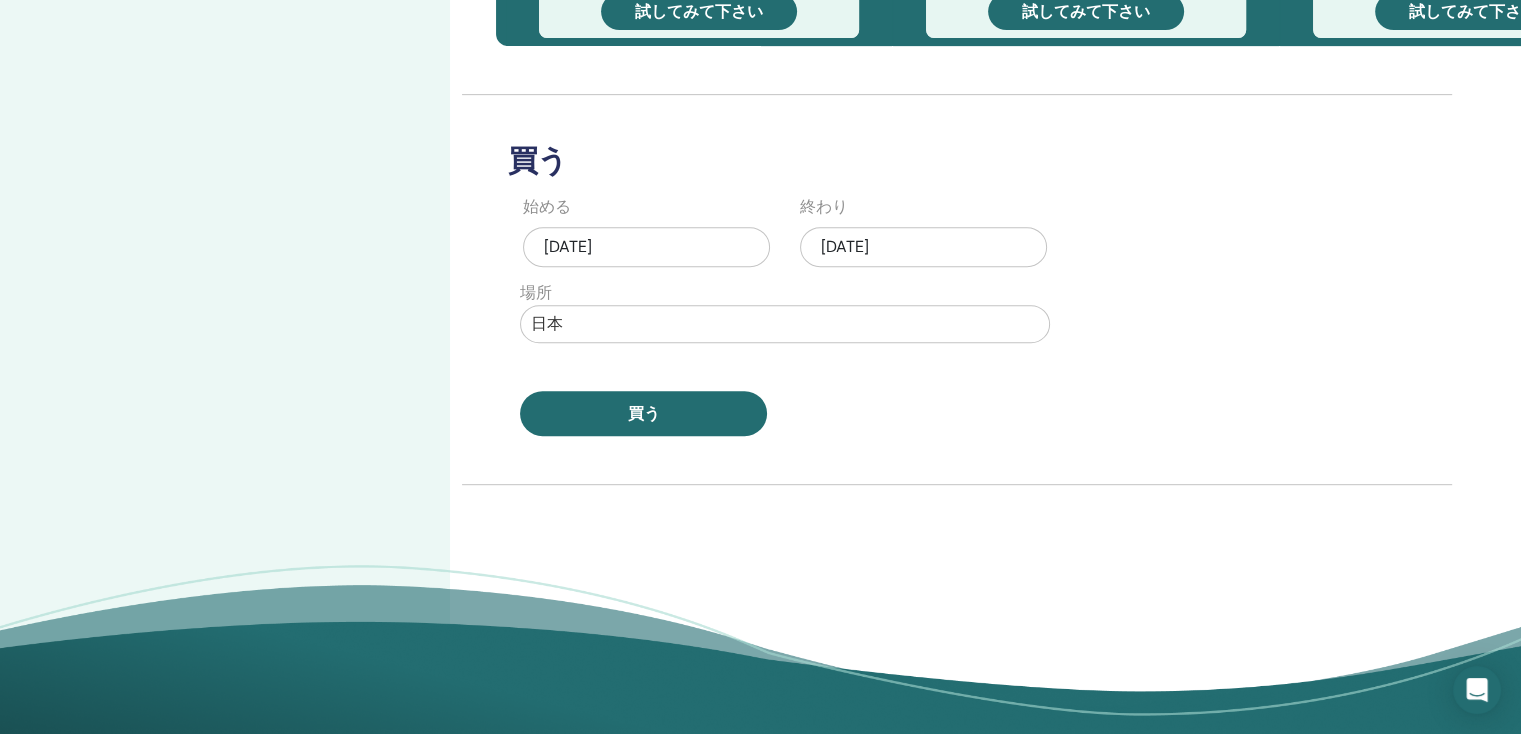 click on "2025年8月17日" at bounding box center [923, 247] 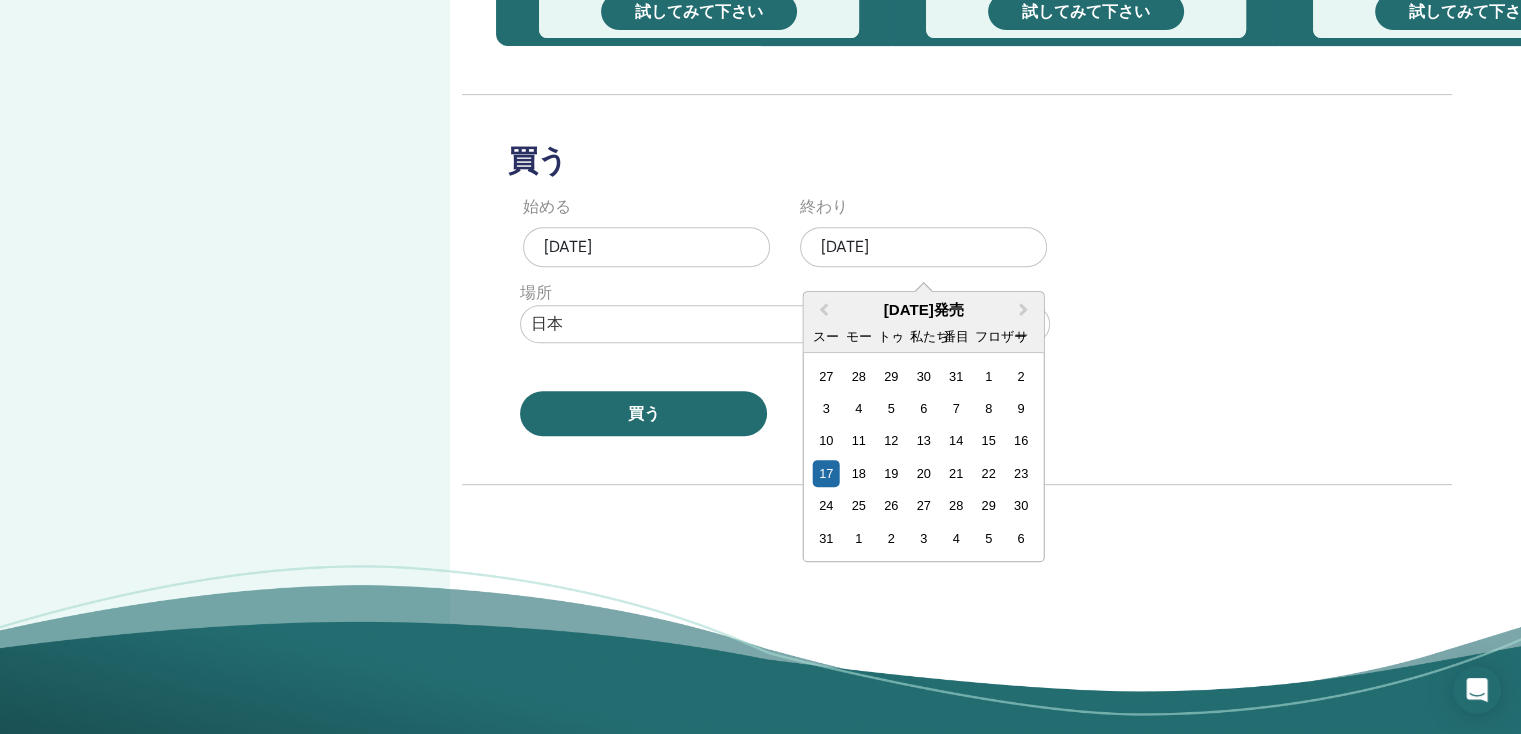 click on "買う 始める 2025年7月19日 終わり 2025年8月17日 Previous Month Next Month 2025年8月発売 スー モー トゥ 私たち 番目 フロザー サ 27 28 29 30 31 1 2 3 4 5 6 7 8 9 10 11 12 13 14 15 16 17 18 19 20 21 22 23 24 25 26 27 28 29 30 31 1 2 3 4 5 6 場所 日本 買う" at bounding box center (892, 265) 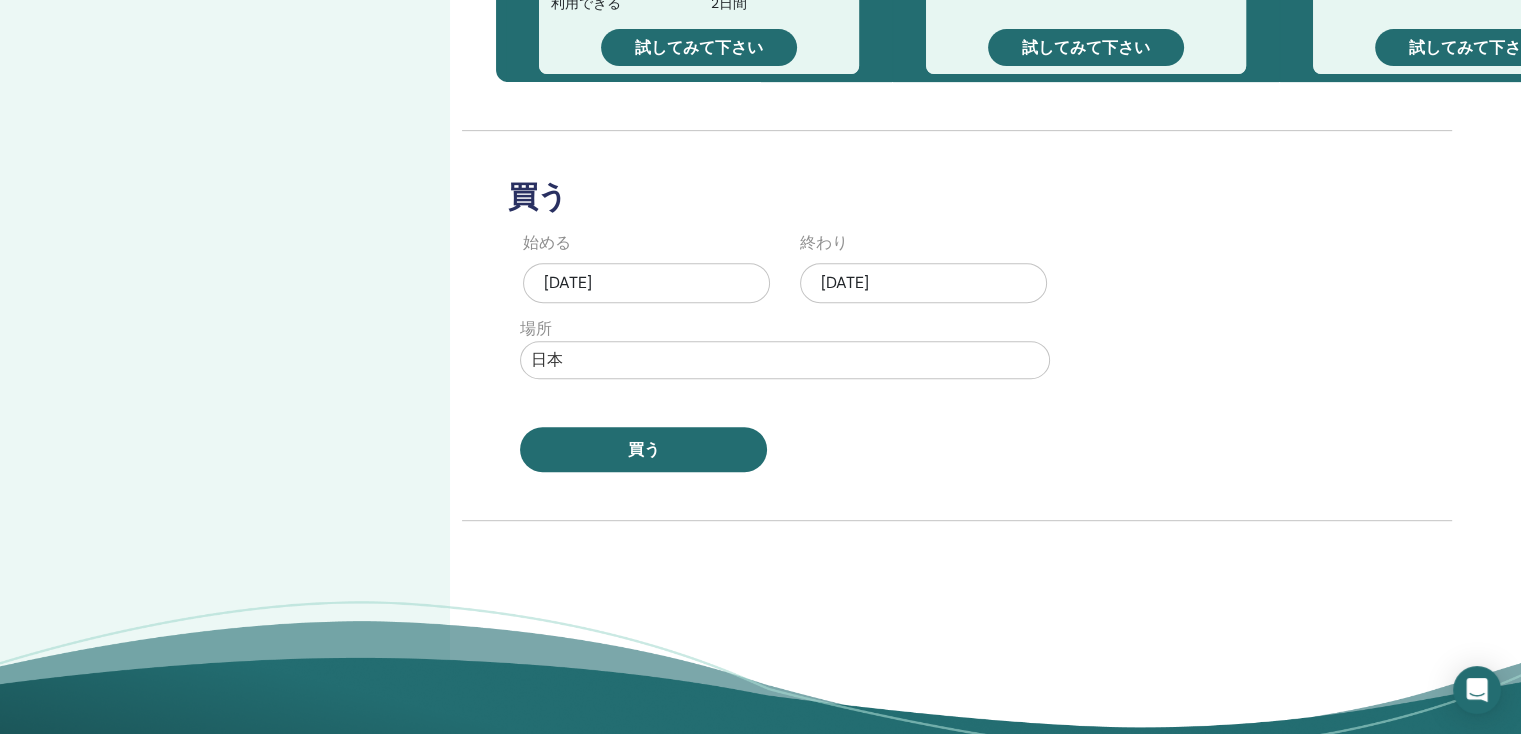 scroll, scrollTop: 900, scrollLeft: 0, axis: vertical 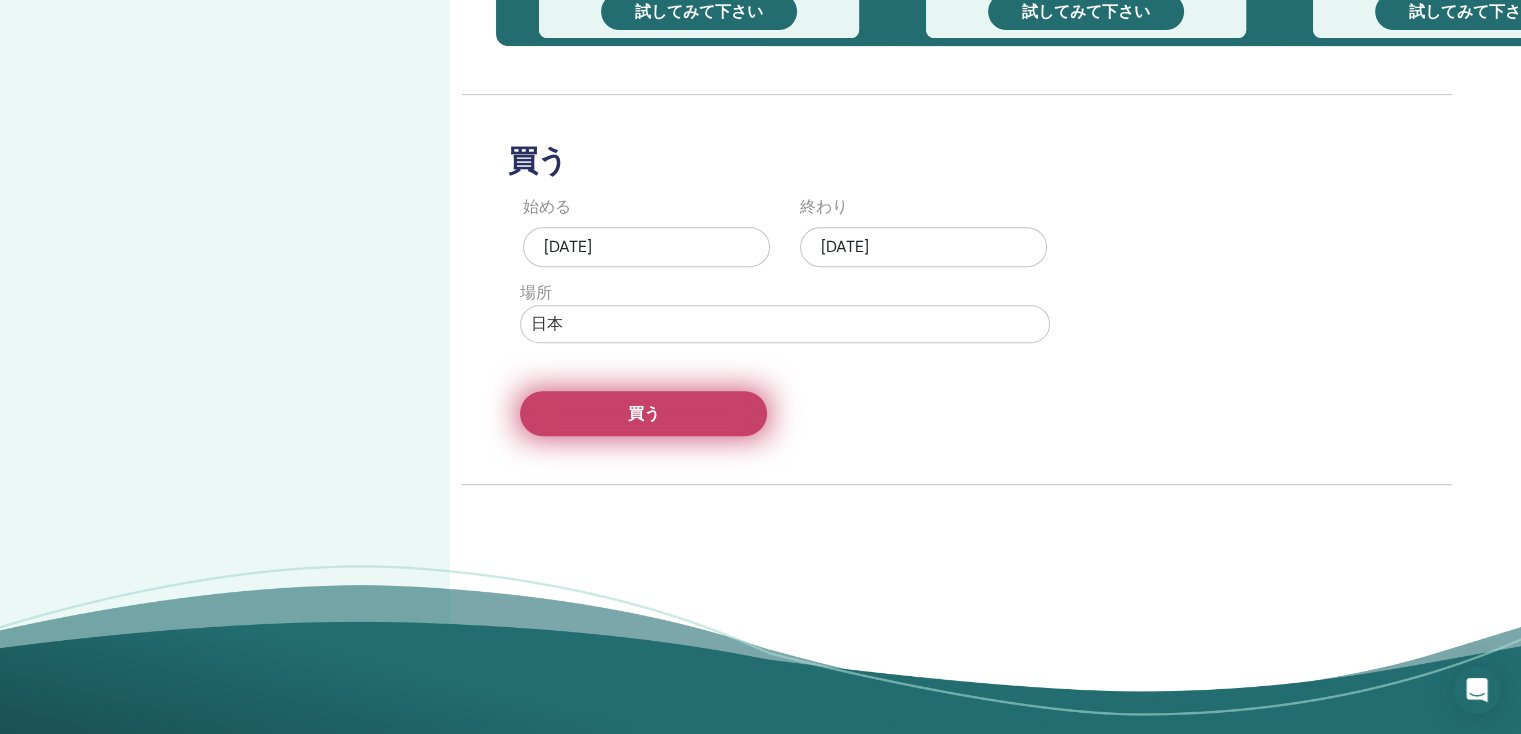 click on "買う" at bounding box center (643, 413) 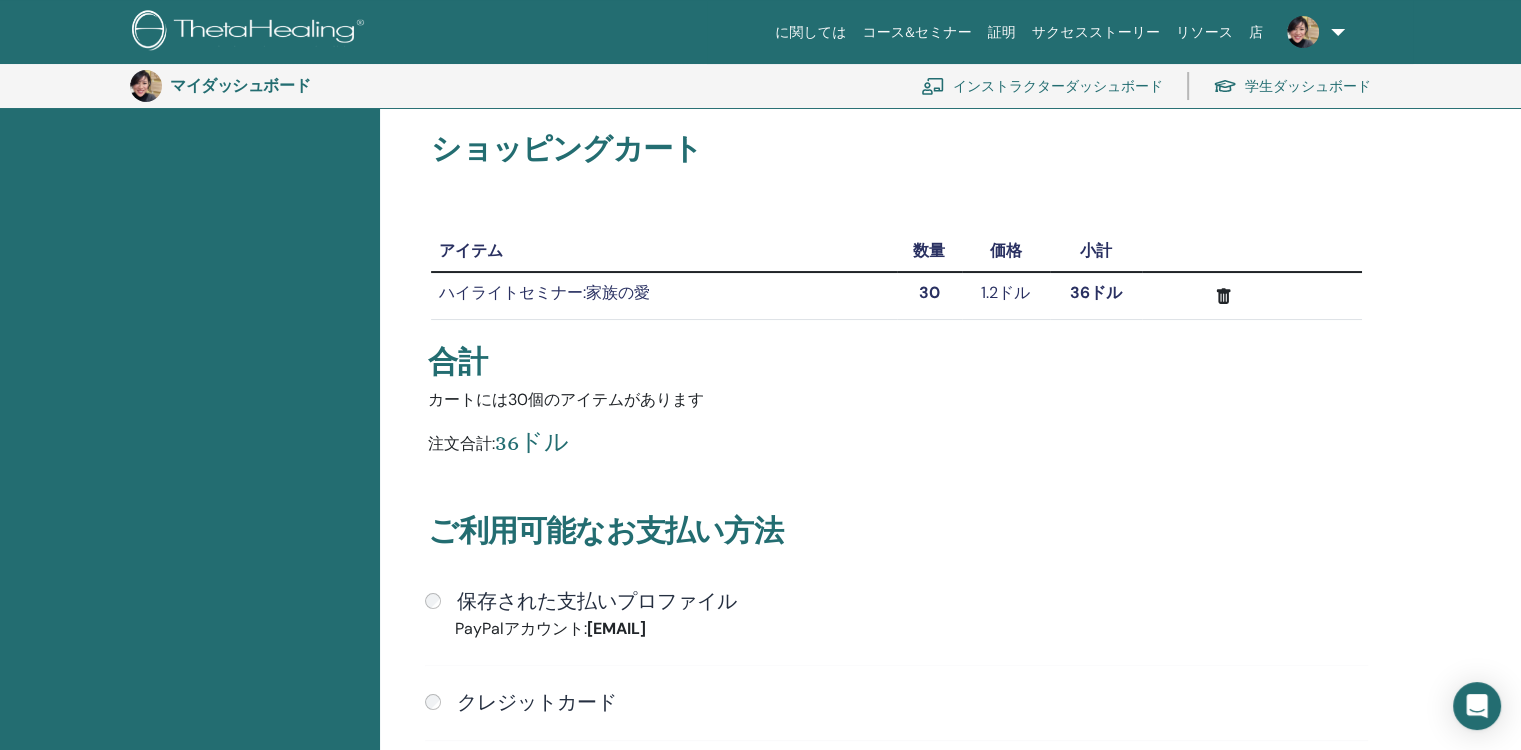 scroll, scrollTop: 444, scrollLeft: 0, axis: vertical 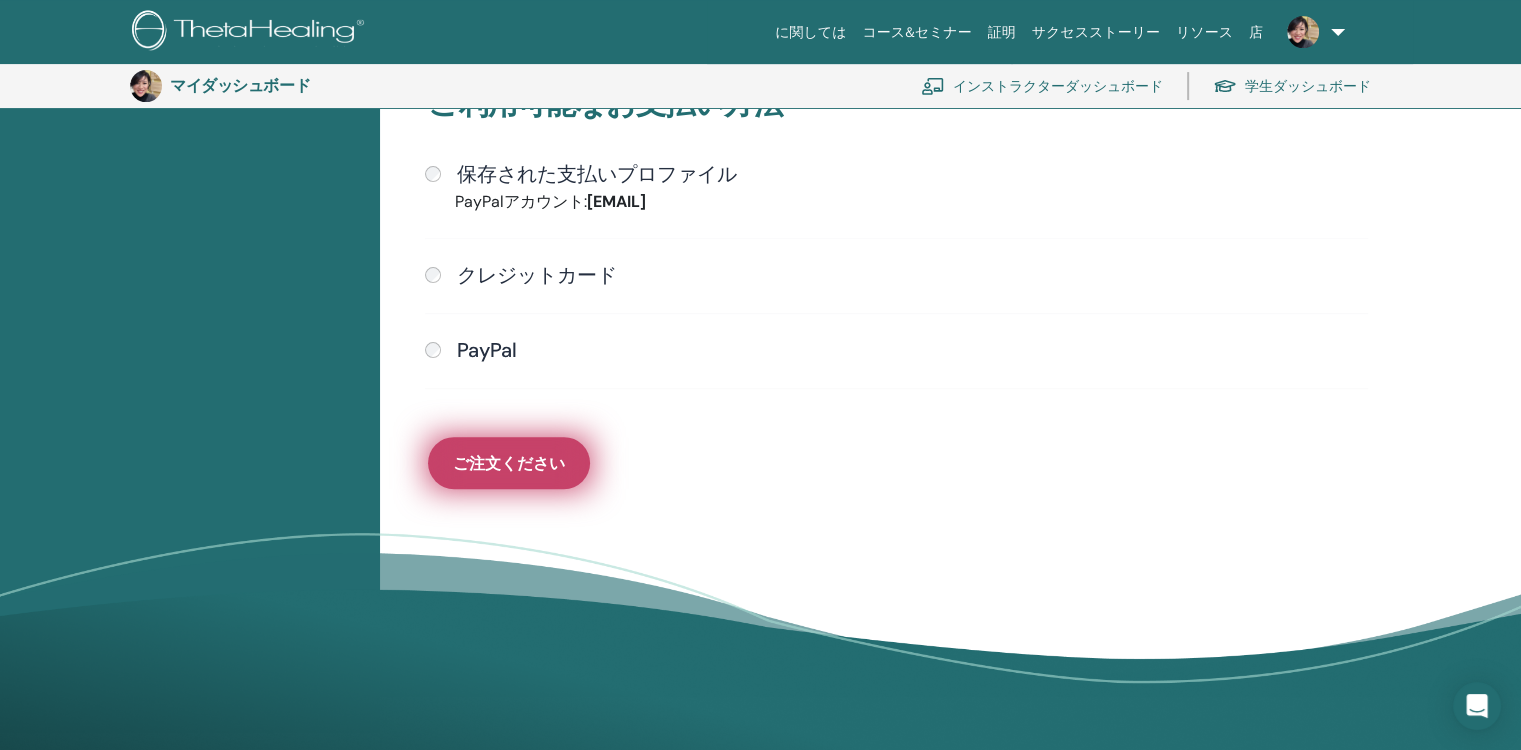 click on "ご注文ください" at bounding box center [509, 463] 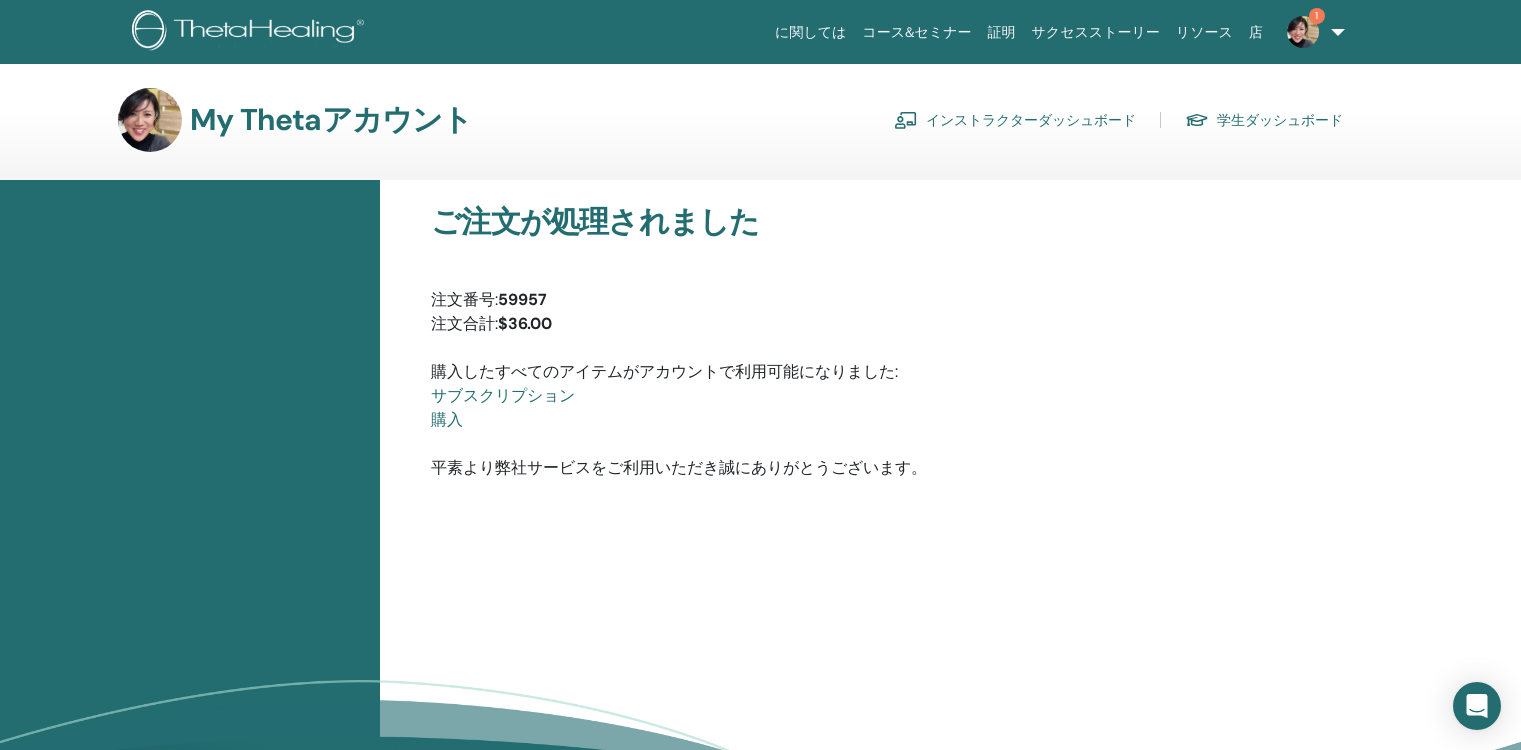 scroll, scrollTop: 0, scrollLeft: 0, axis: both 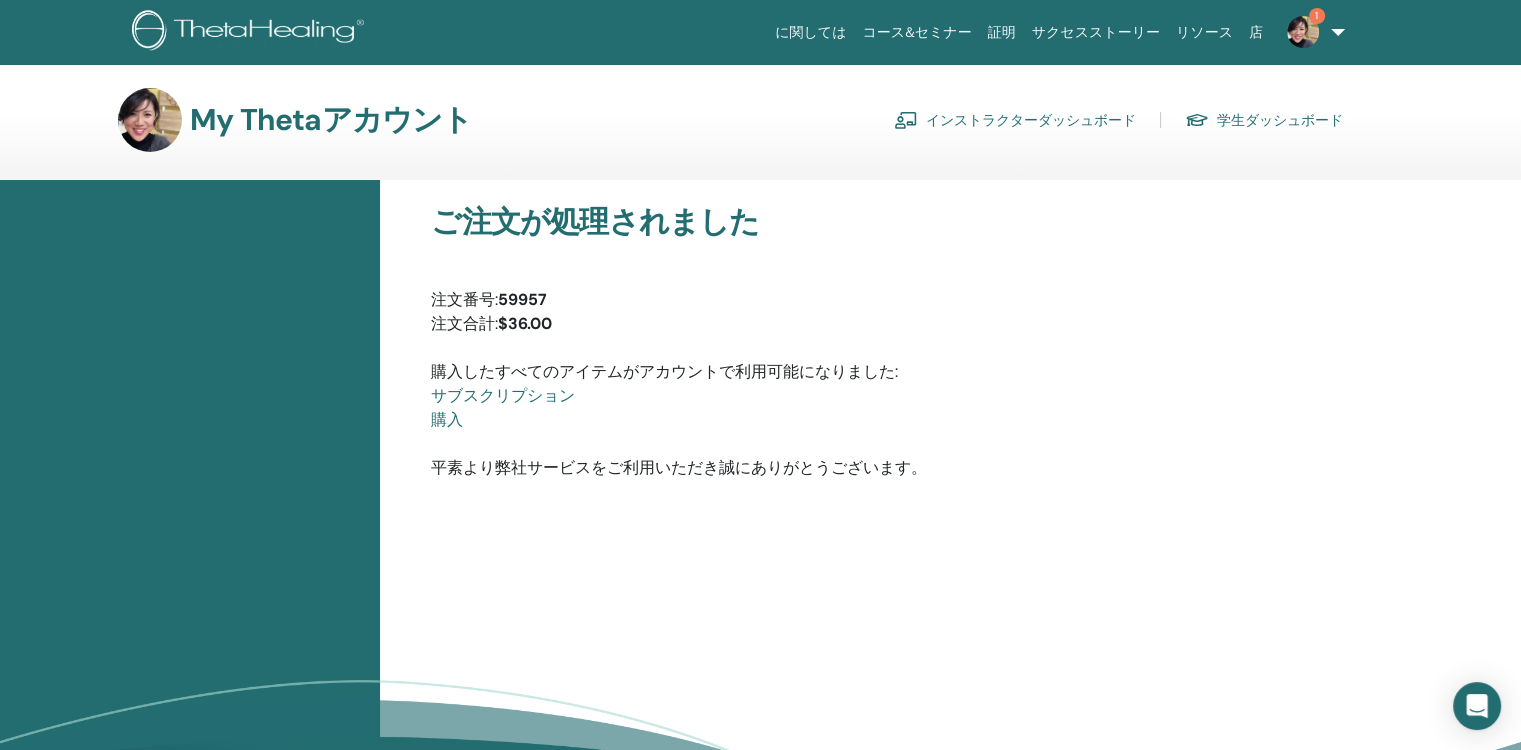 click on "1" at bounding box center [1312, 32] 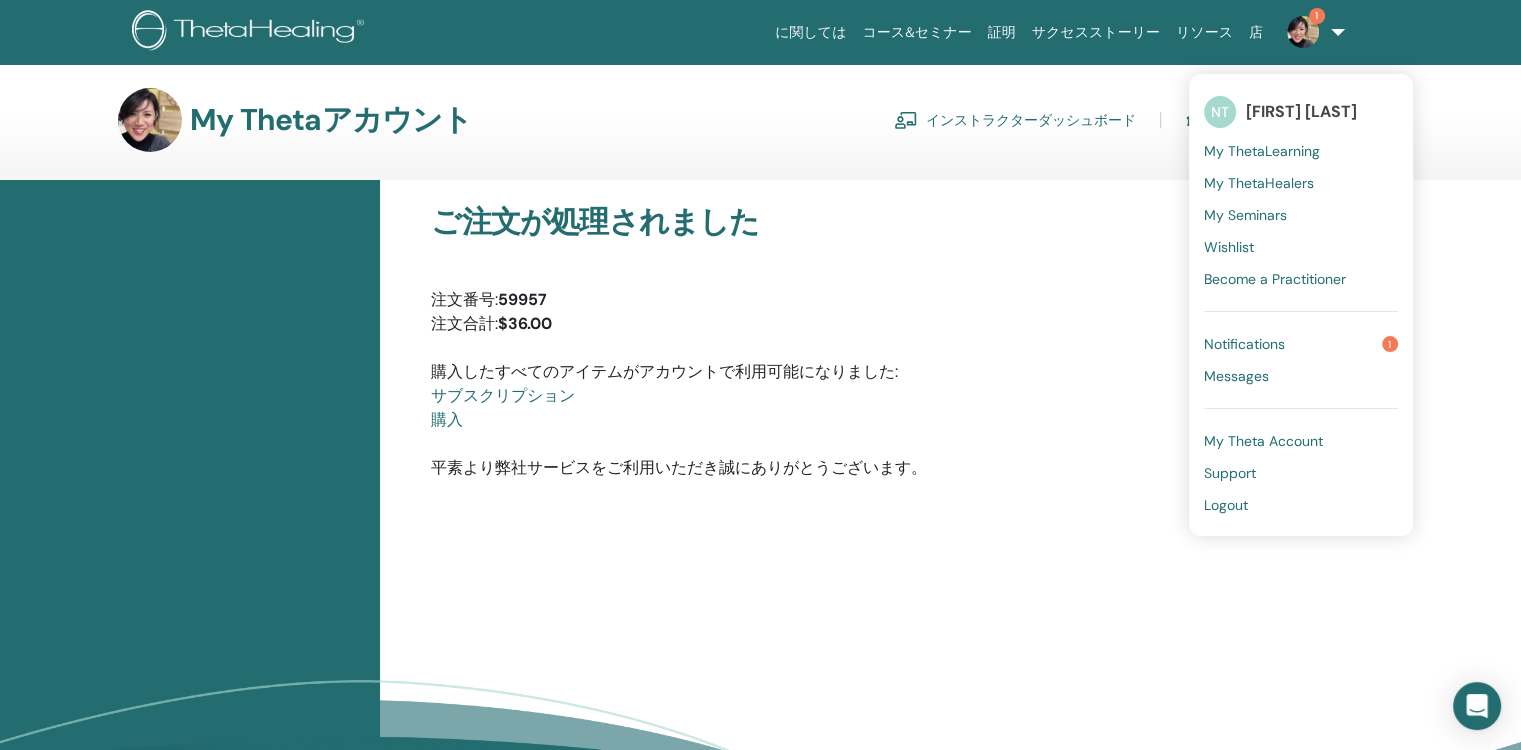 click on "Notifications" at bounding box center [1244, 344] 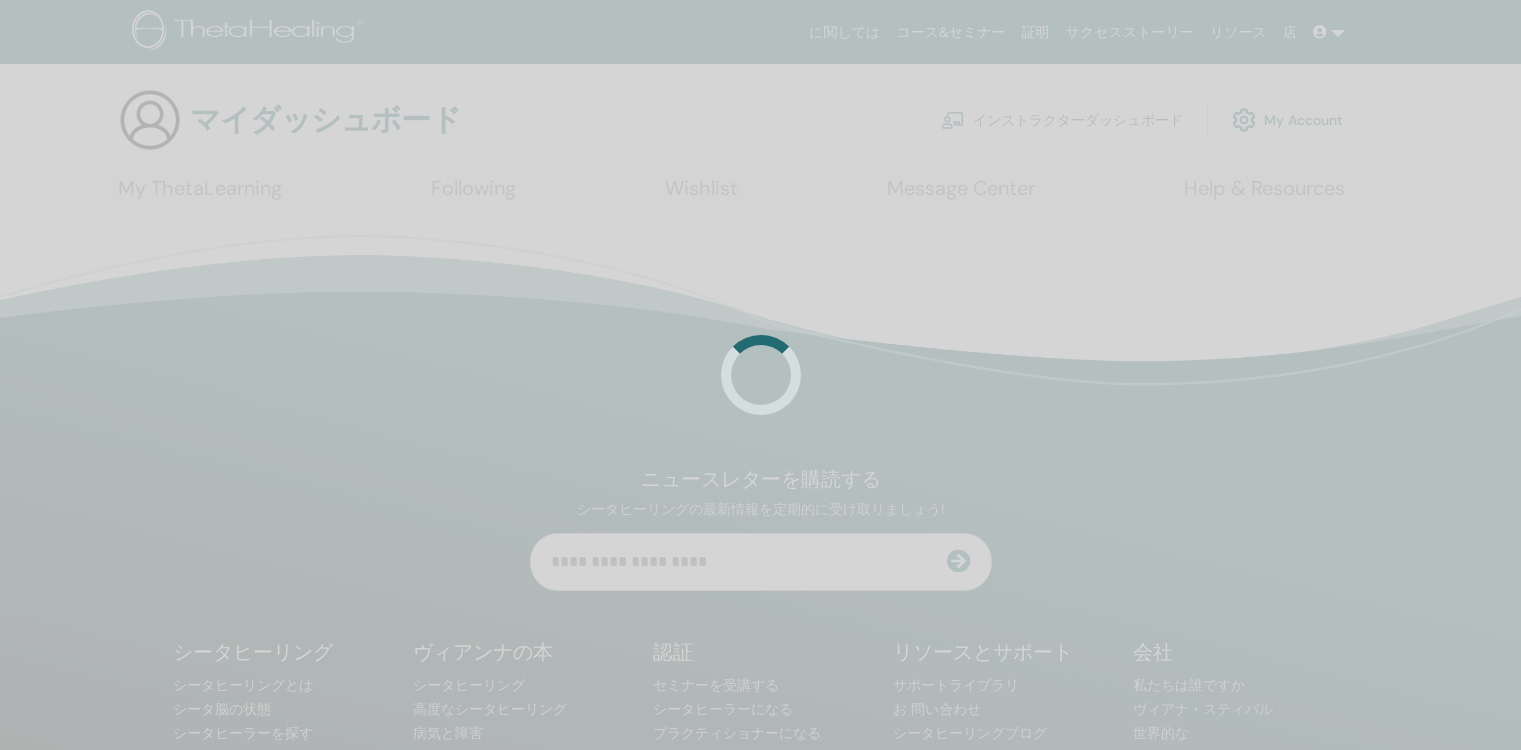 scroll, scrollTop: 0, scrollLeft: 0, axis: both 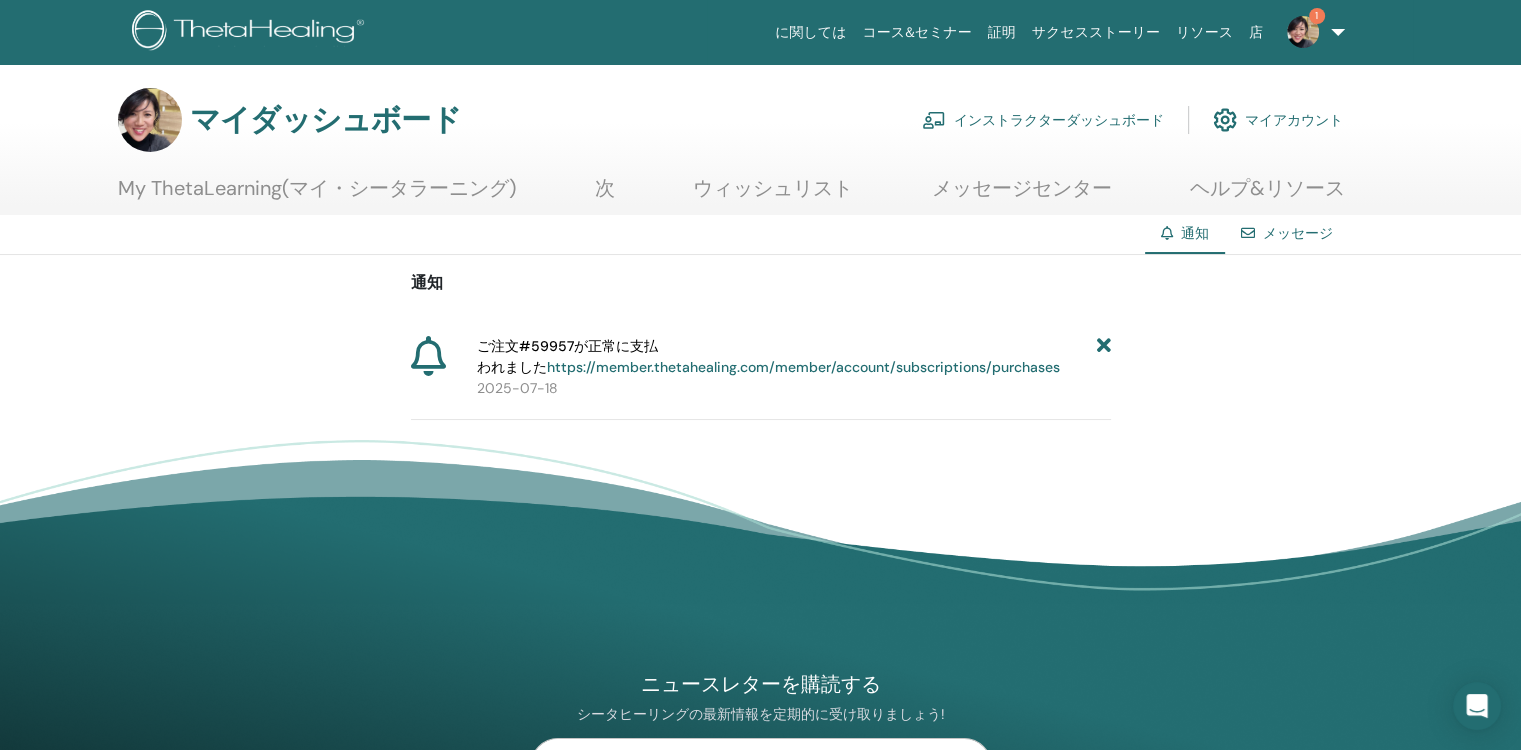 click at bounding box center [1103, 357] 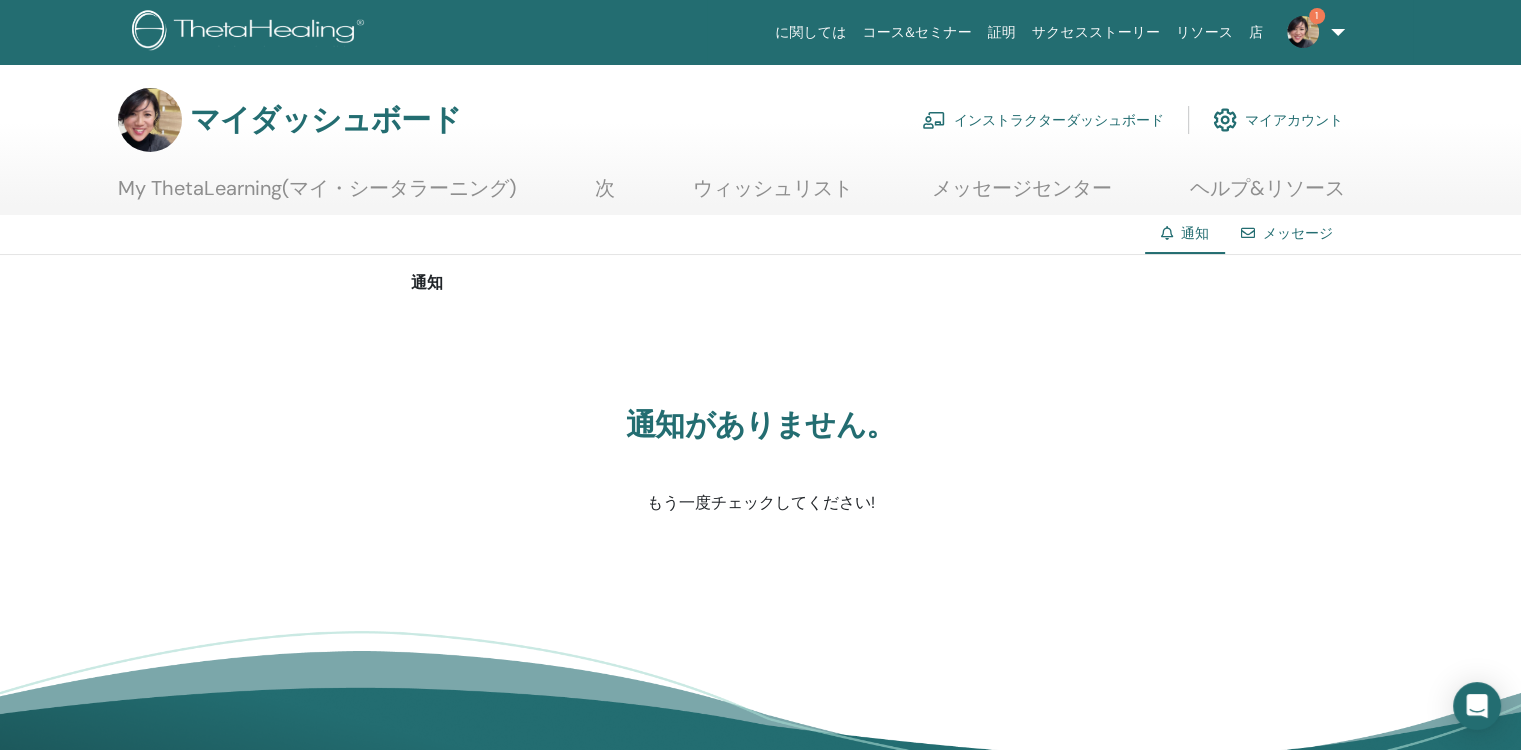 click on "インストラクターダッシュボード" at bounding box center (1059, 120) 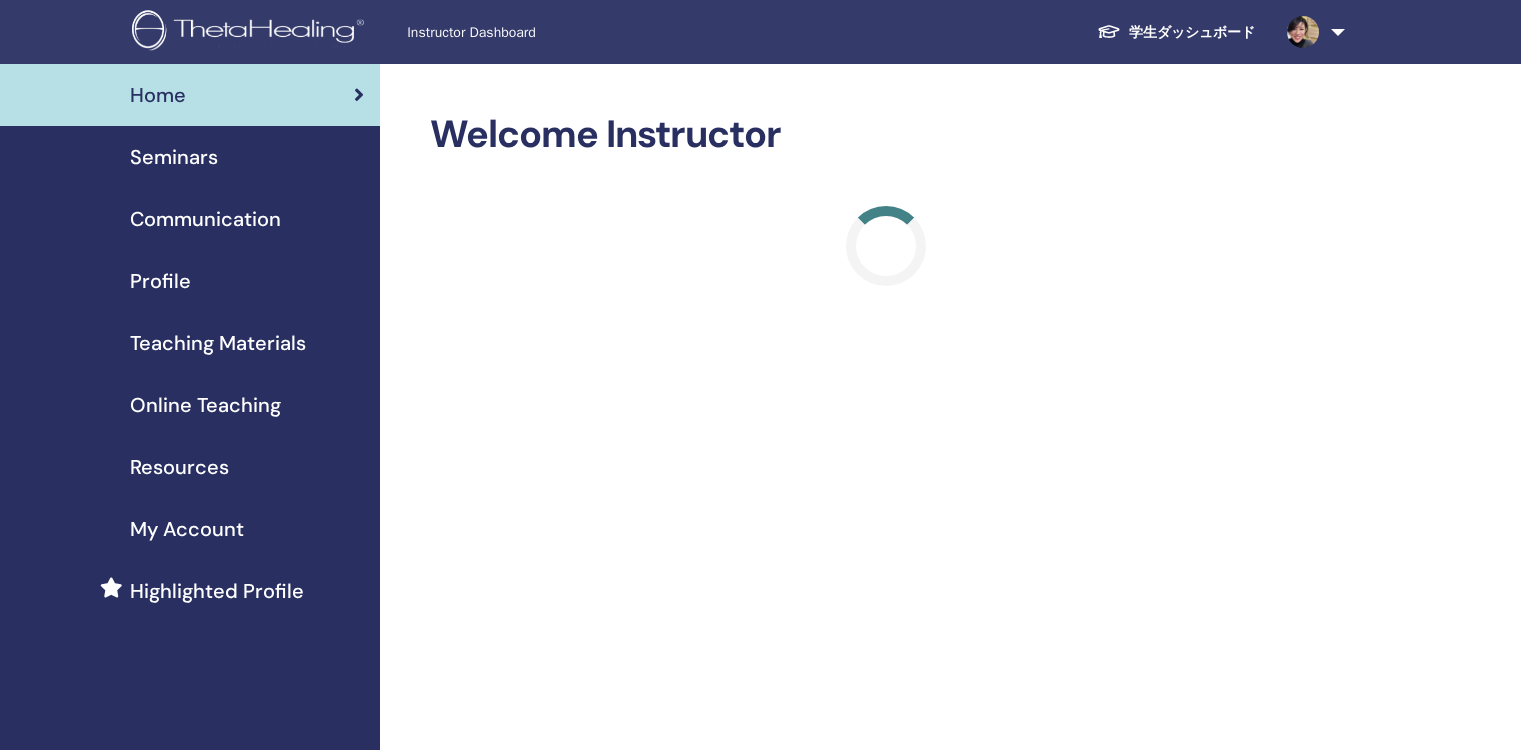 scroll, scrollTop: 0, scrollLeft: 0, axis: both 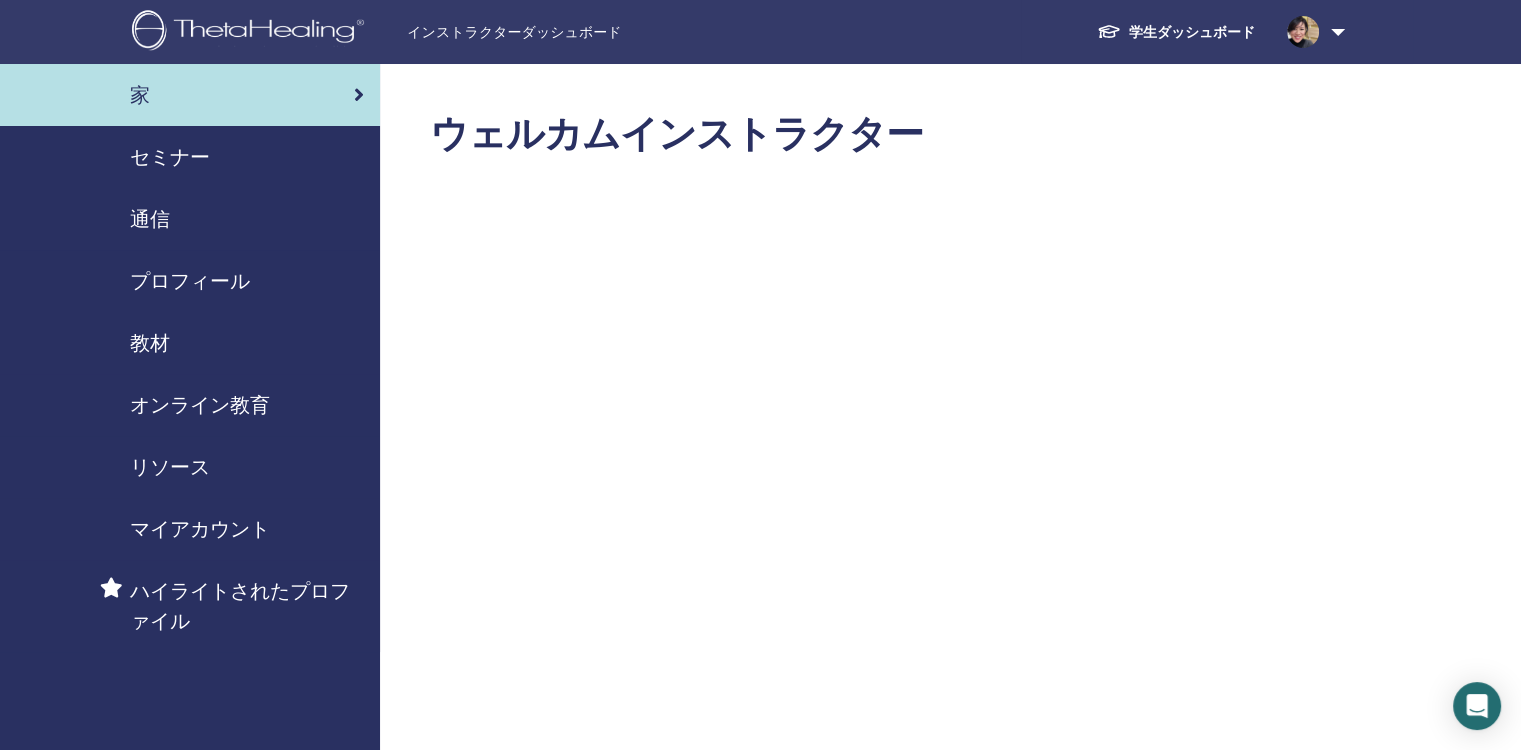 click on "セミナー" at bounding box center (170, 157) 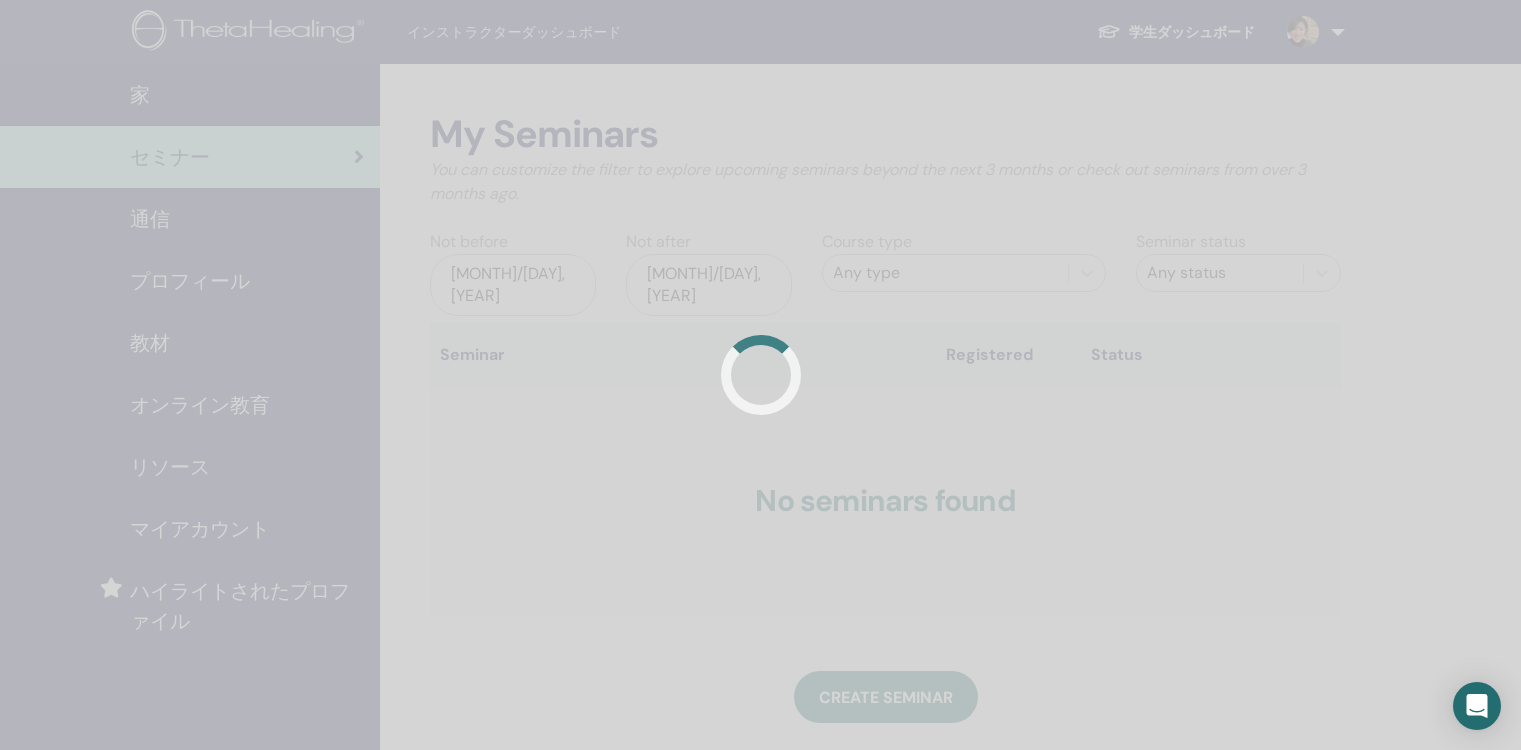 scroll, scrollTop: 0, scrollLeft: 0, axis: both 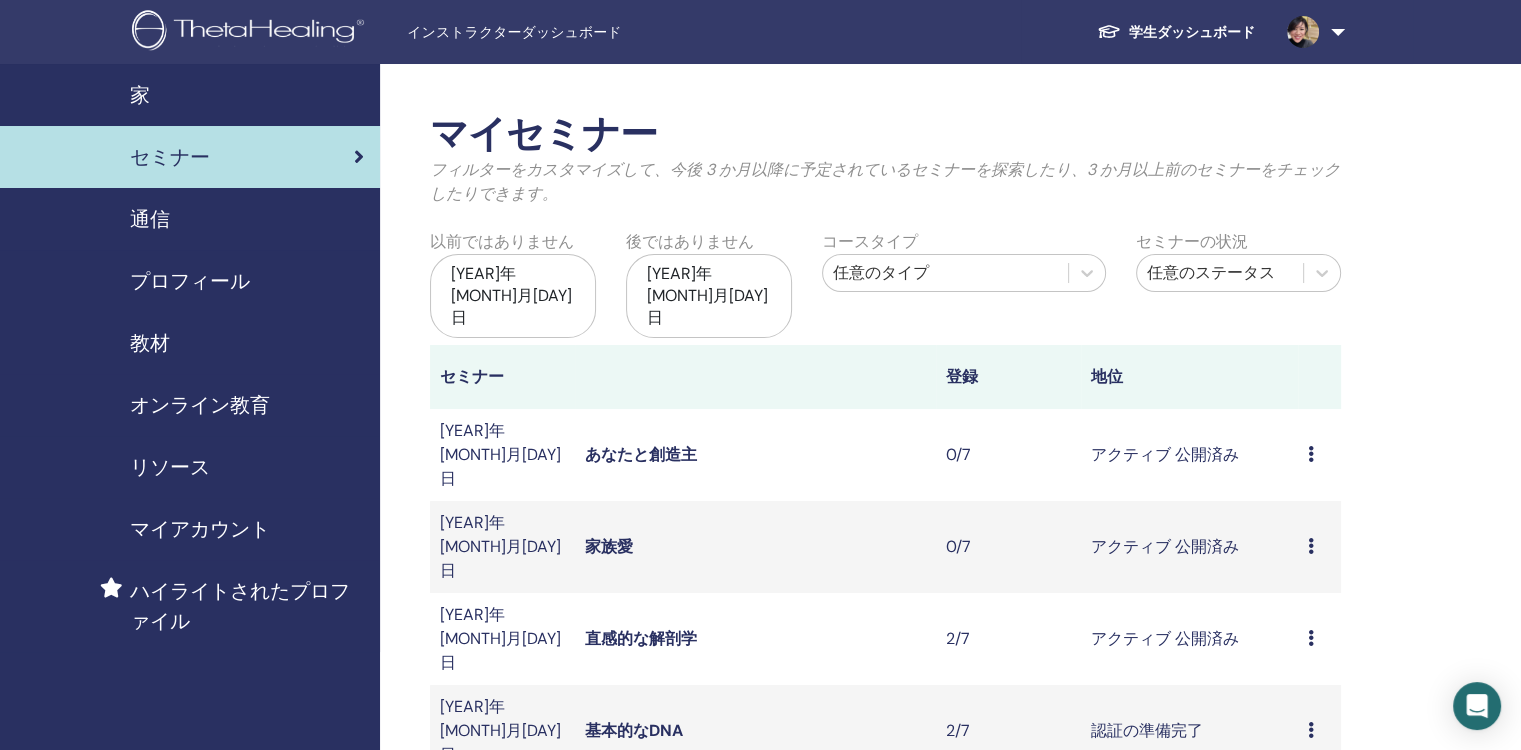 click at bounding box center [1311, 546] 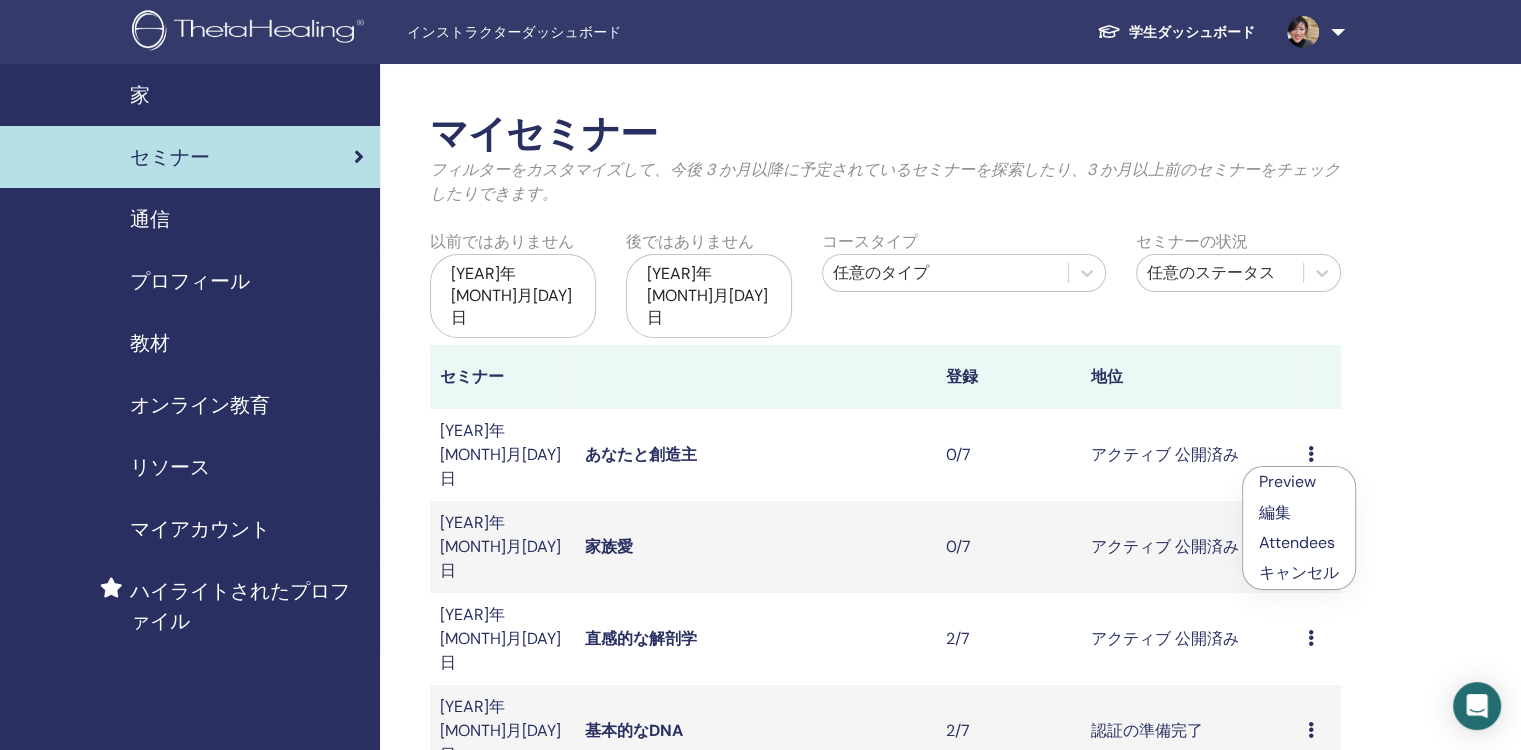 click on "Attendees" at bounding box center (1299, 543) 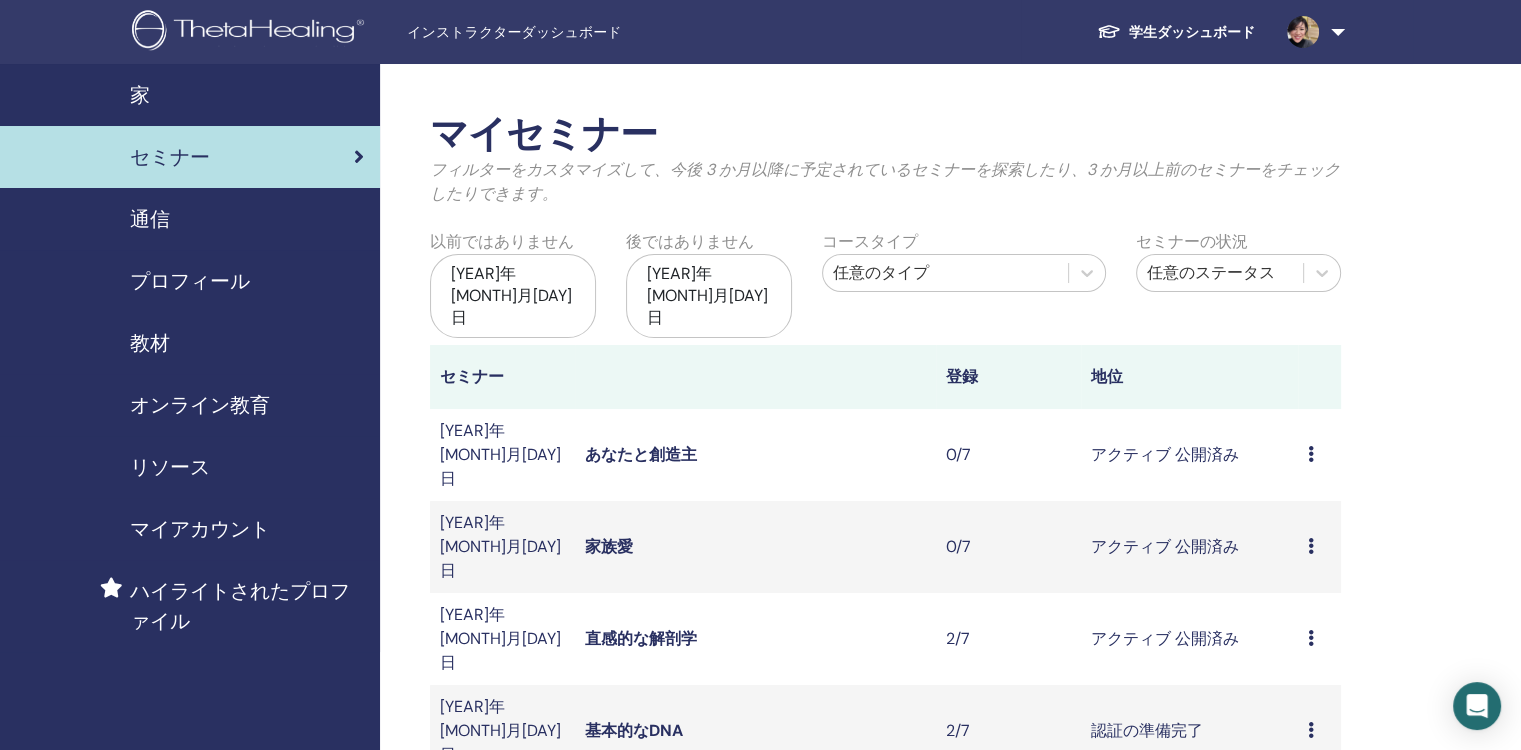 click on "プレビュー 編集 参加者 キャンセル" at bounding box center [1319, 547] 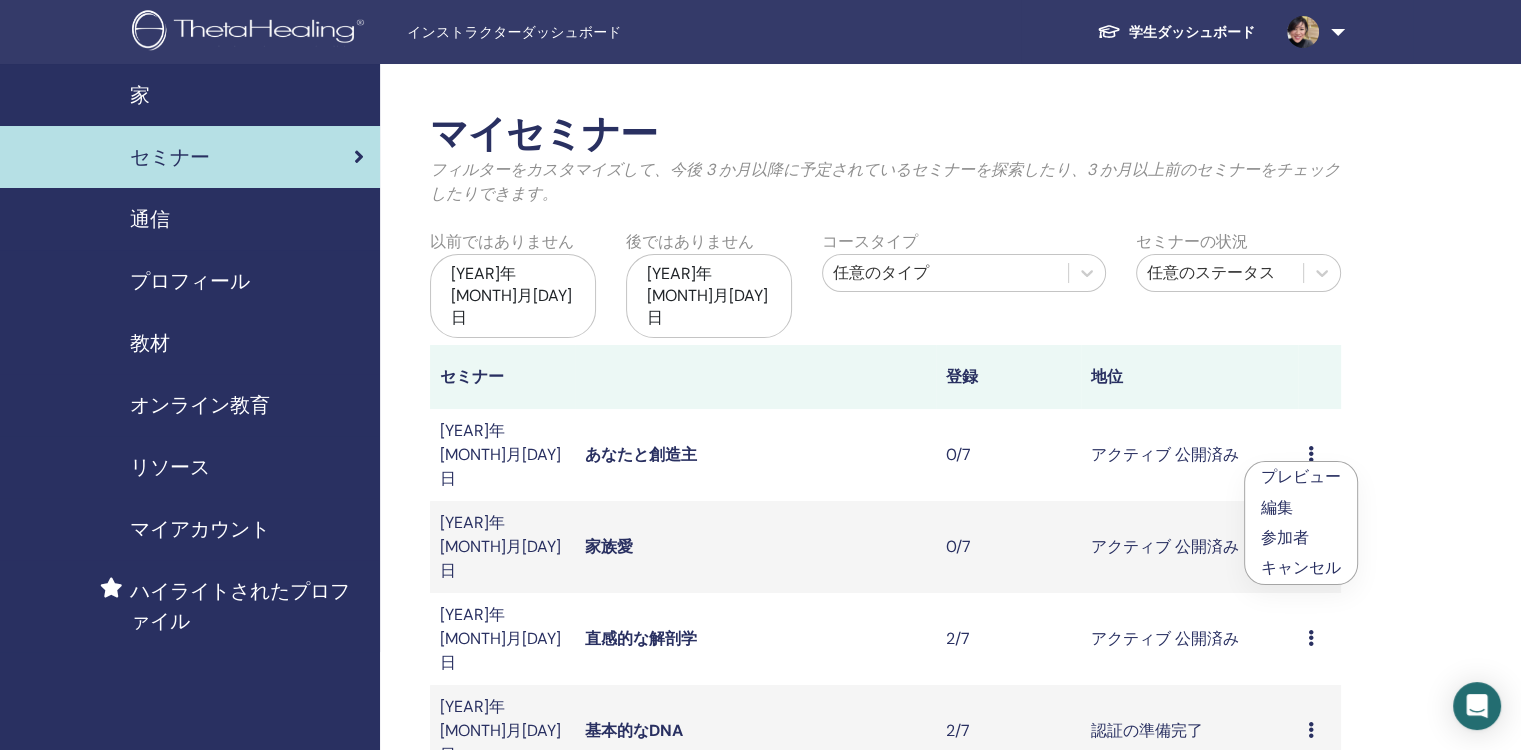 click on "編集" at bounding box center [1277, 507] 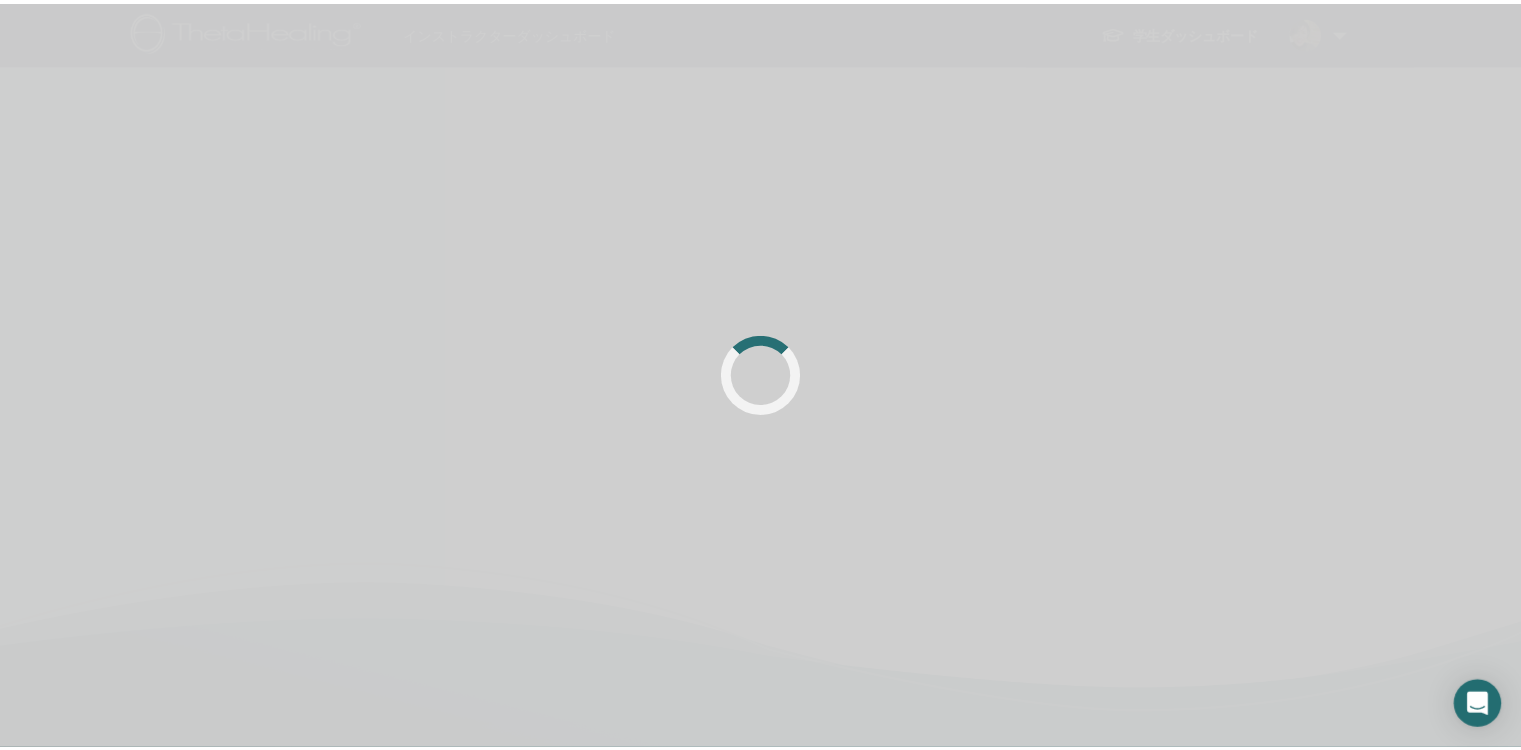 scroll, scrollTop: 0, scrollLeft: 0, axis: both 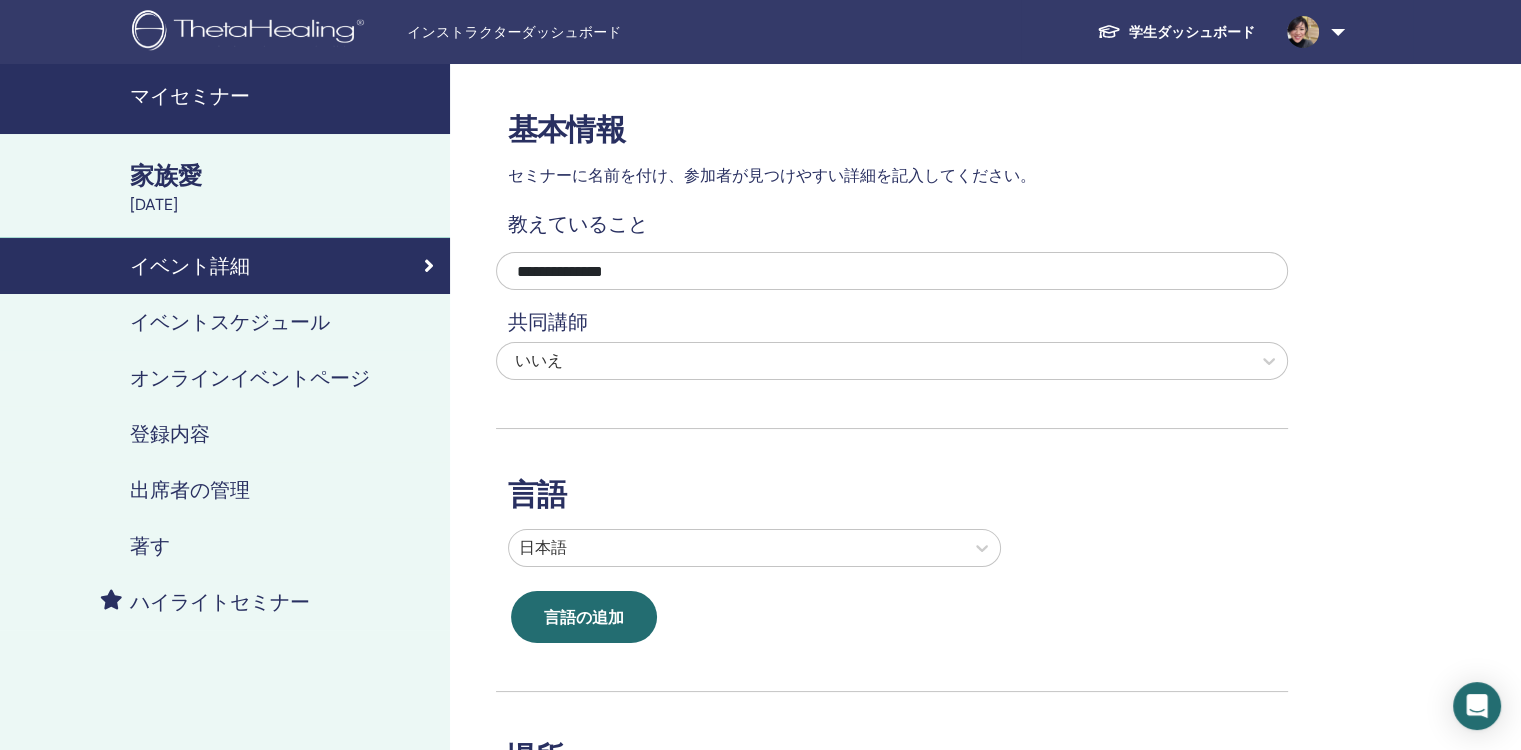 click on "著す" at bounding box center (150, 546) 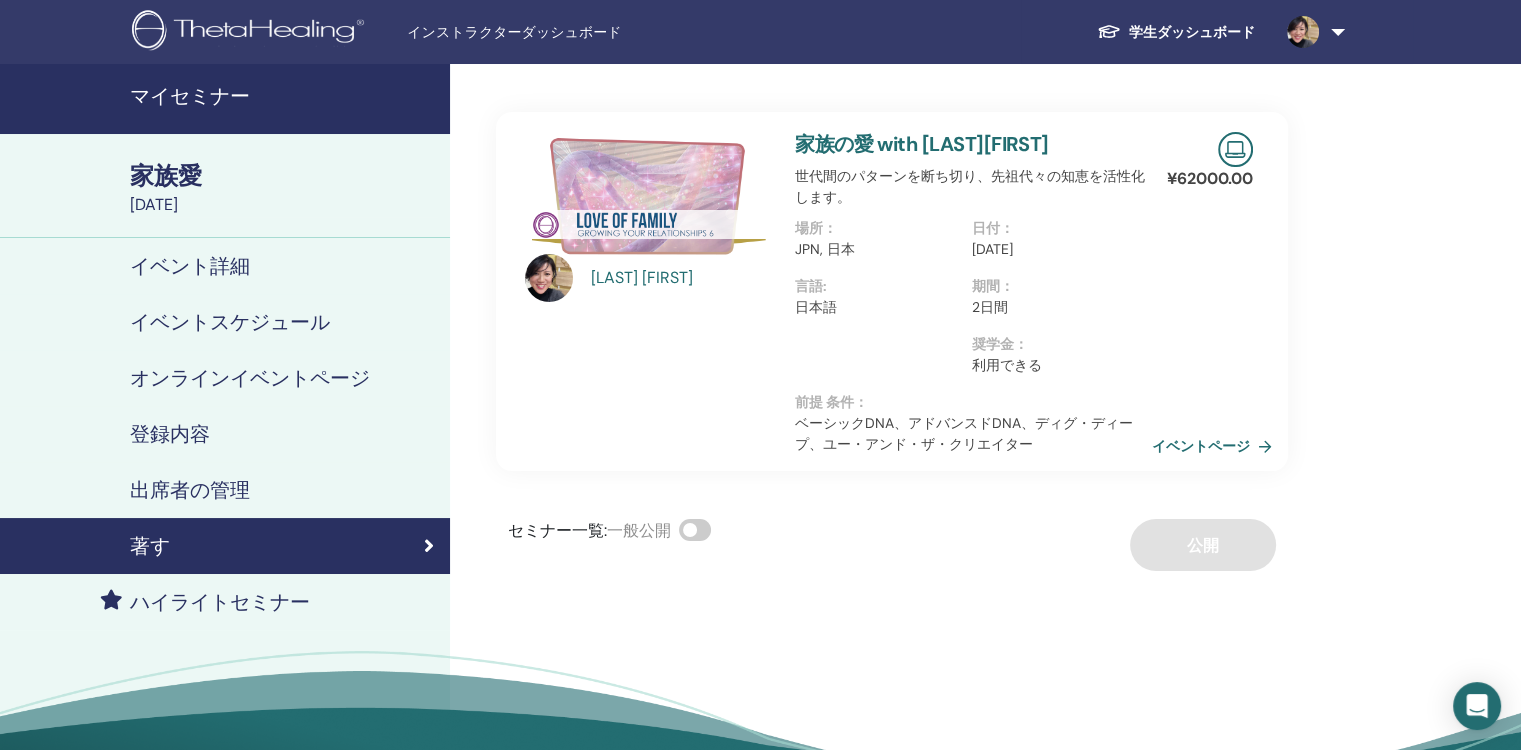 click on "イベントページ" at bounding box center [1216, 446] 